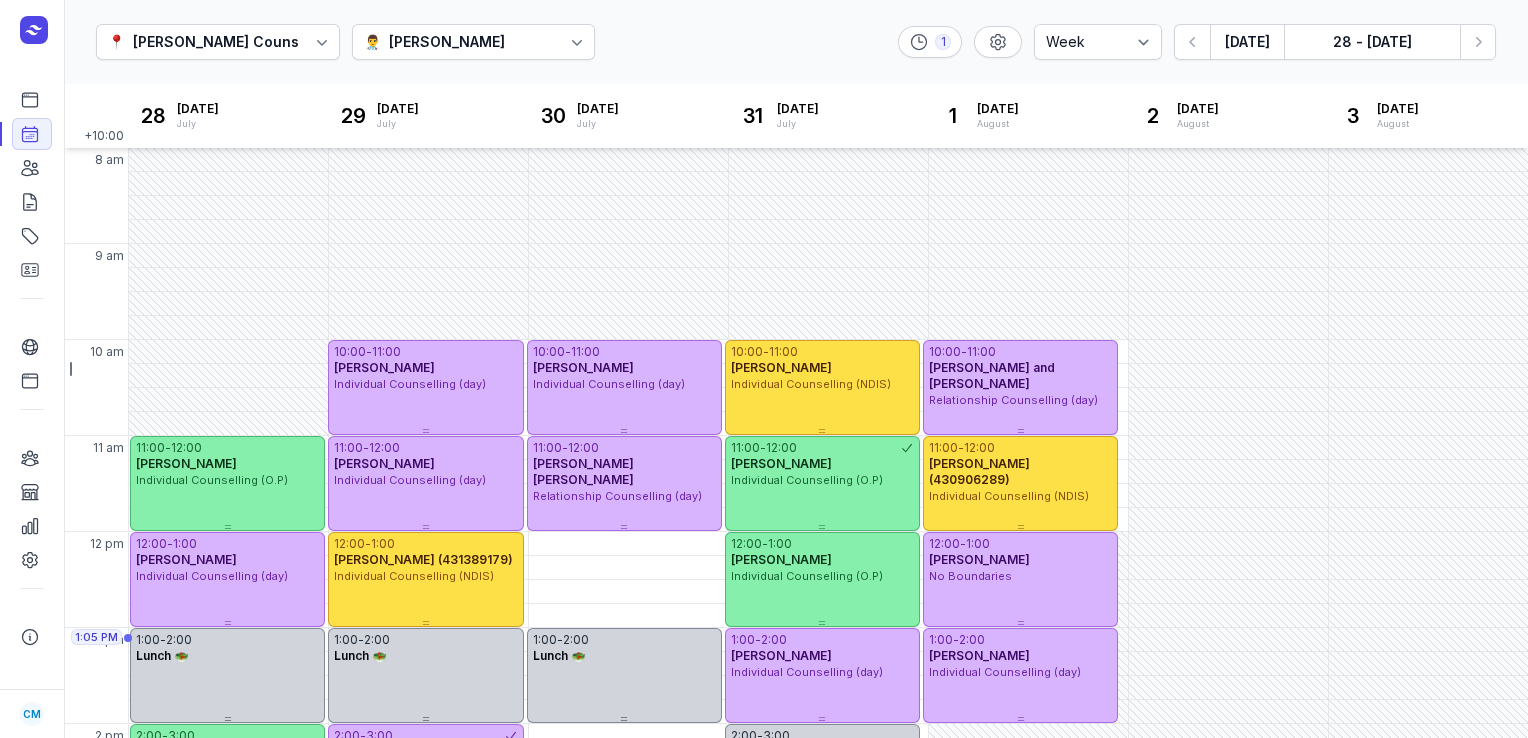 select on "week" 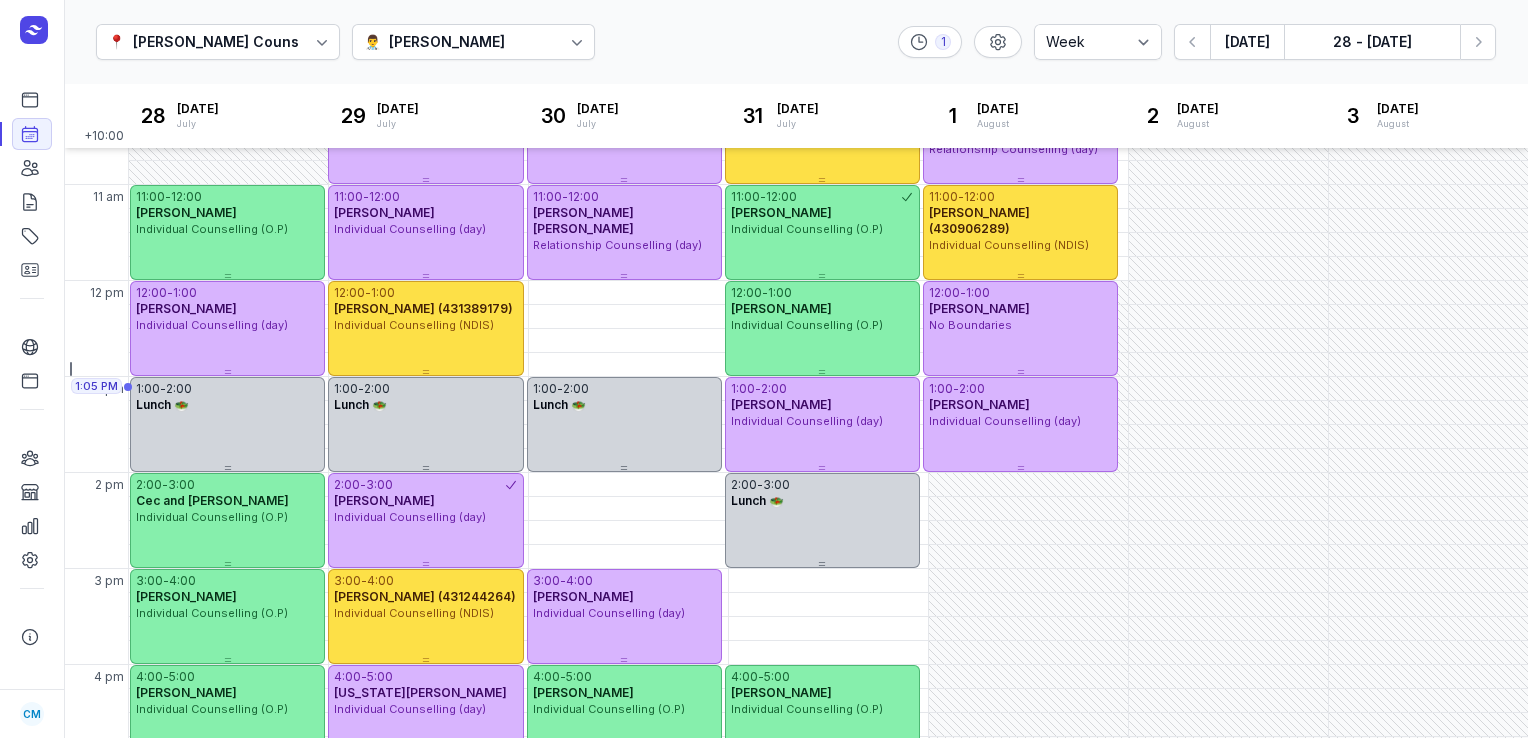 click on "[DATE]" at bounding box center (1247, 42) 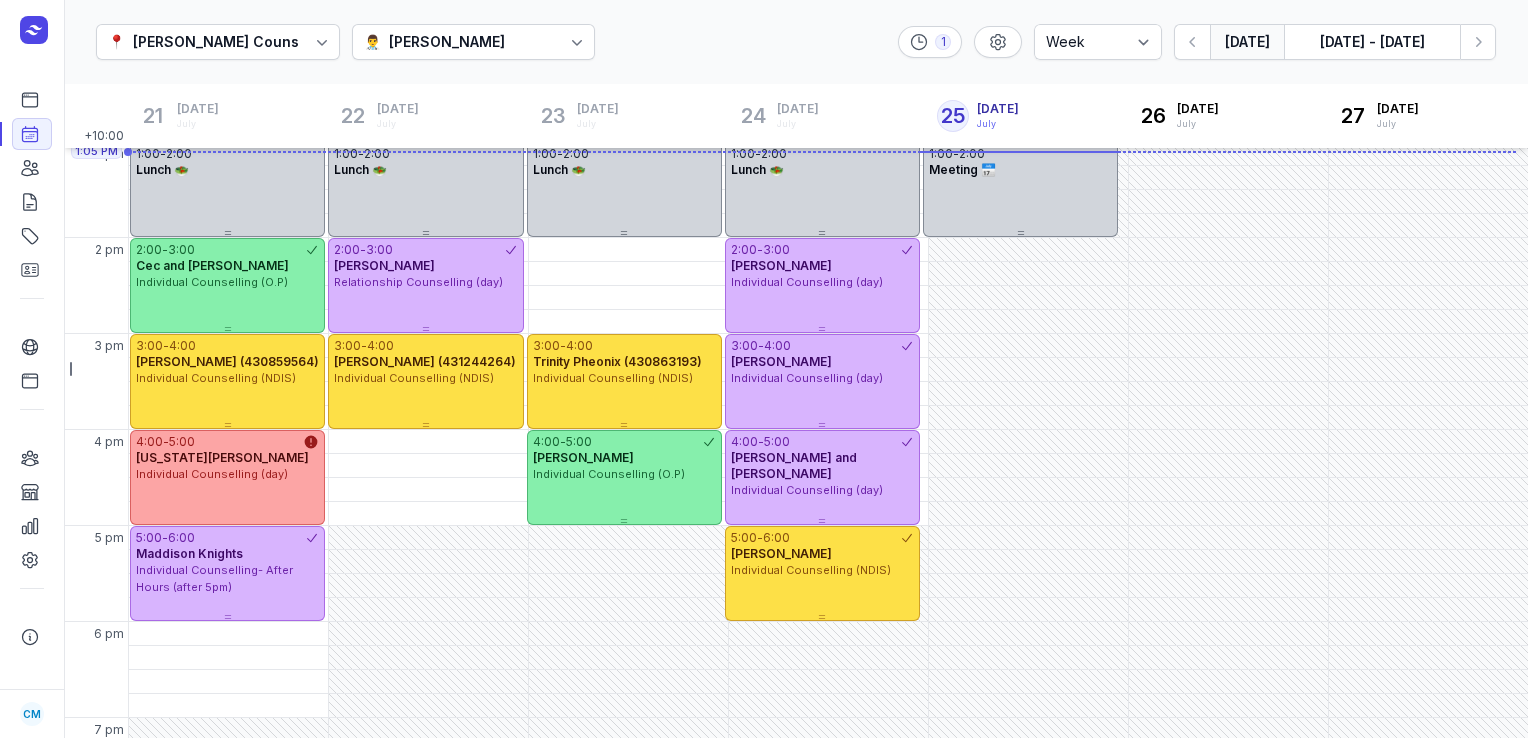 scroll, scrollTop: 540, scrollLeft: 0, axis: vertical 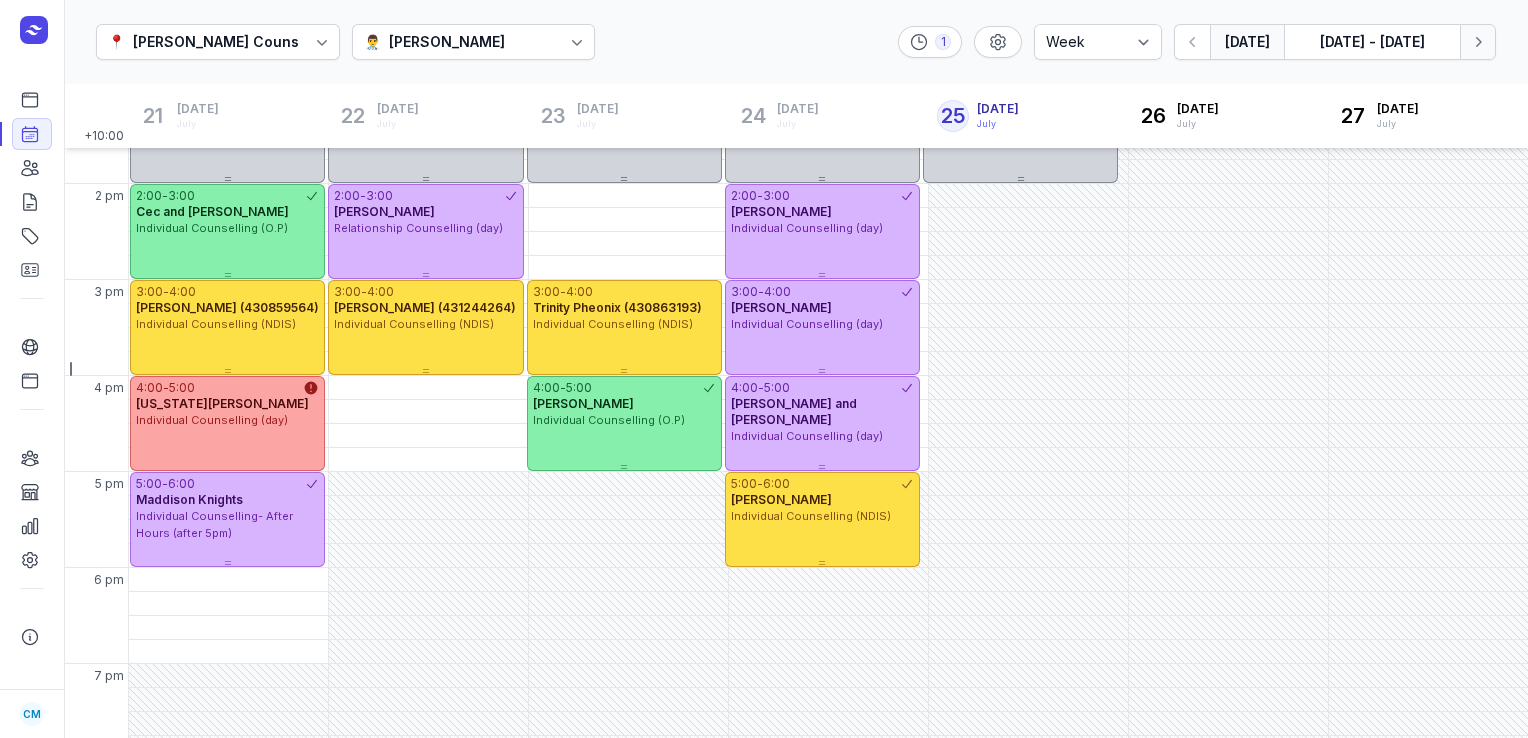 click 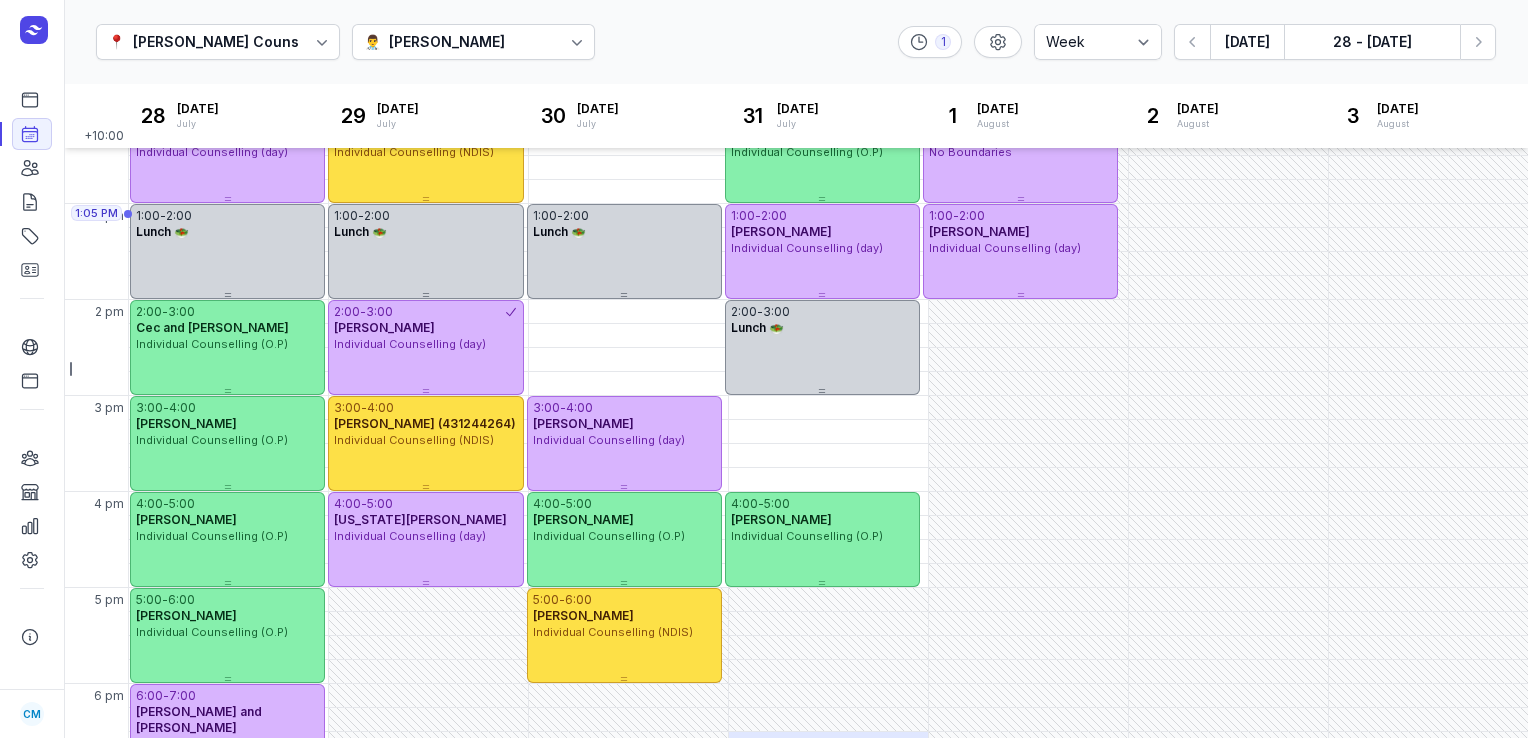 scroll, scrollTop: 416, scrollLeft: 0, axis: vertical 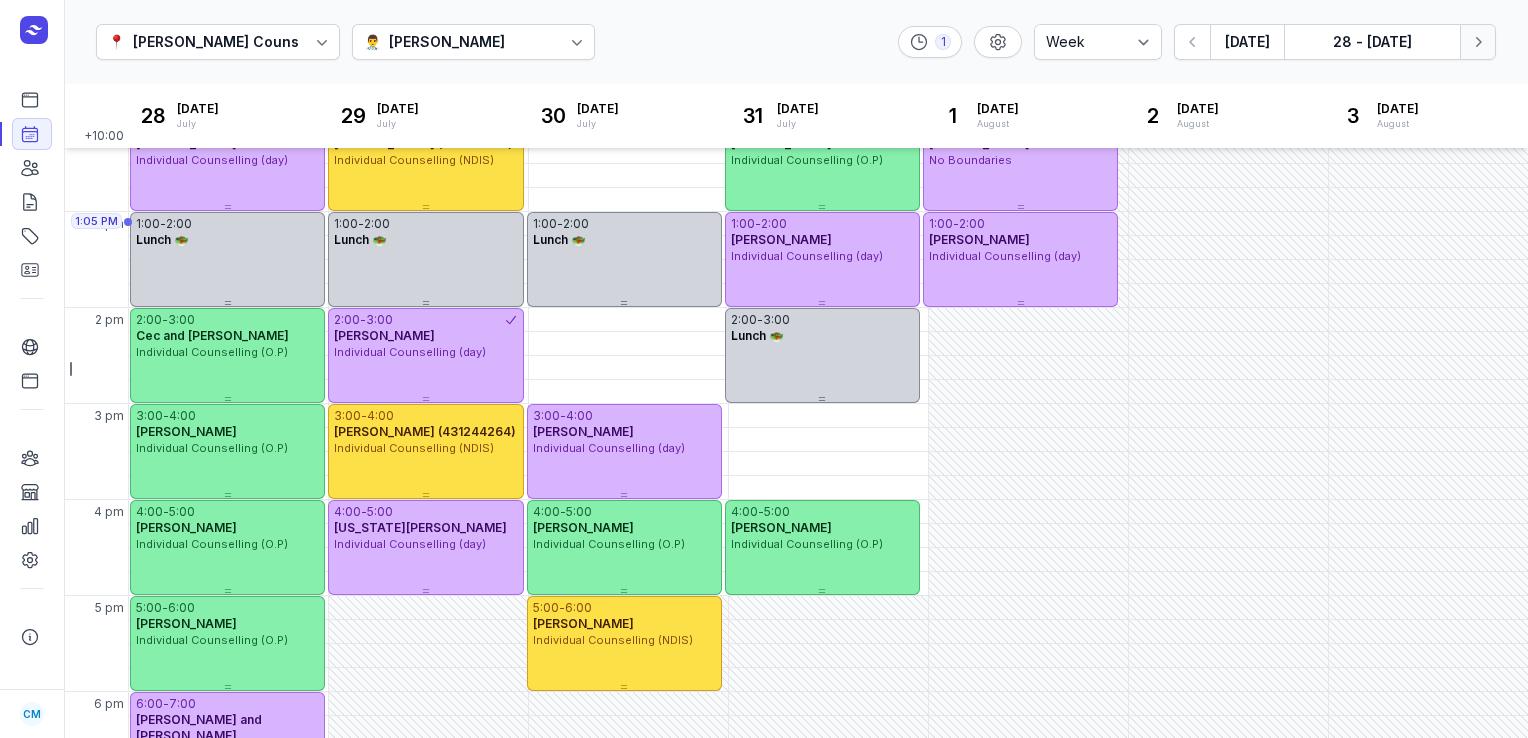 click on "Next week" 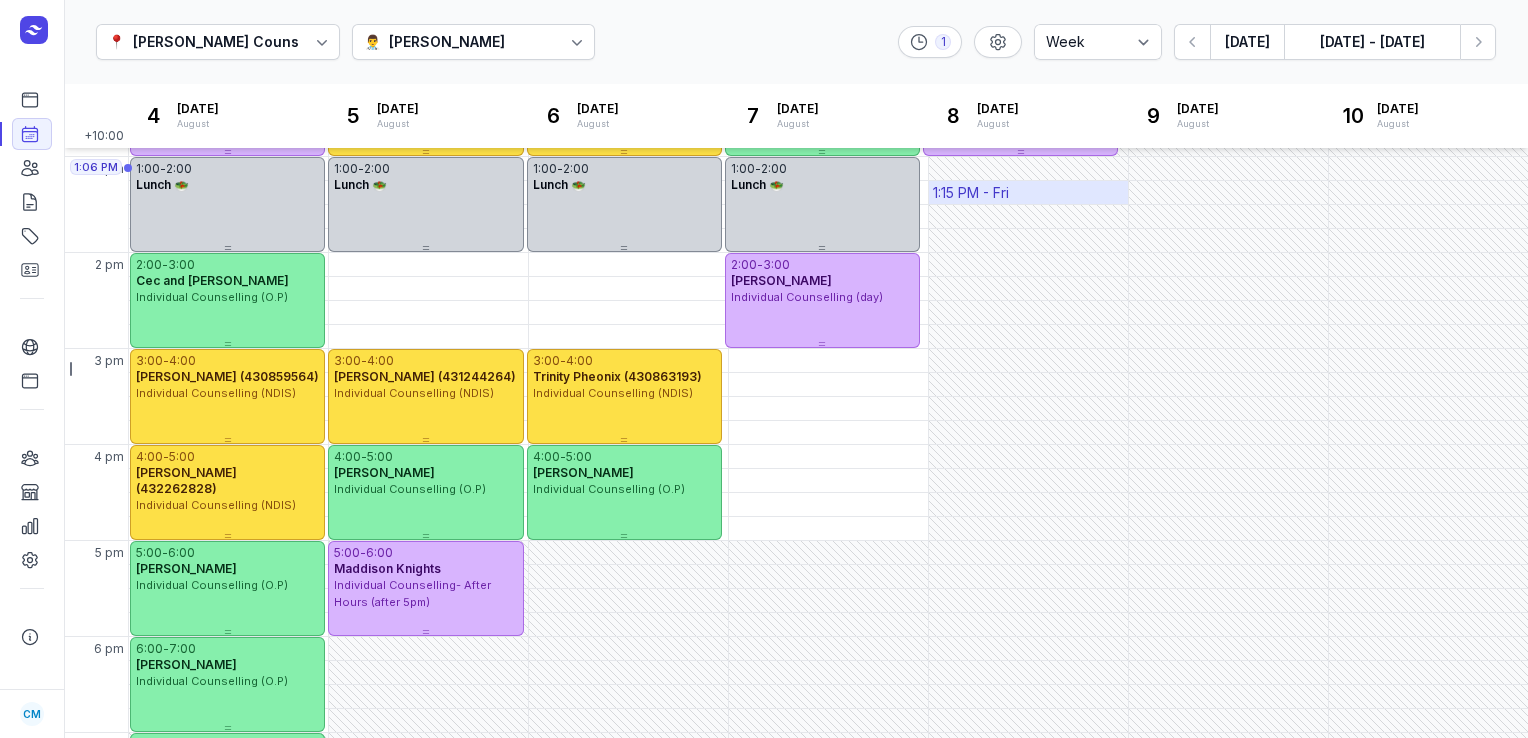 scroll, scrollTop: 561, scrollLeft: 0, axis: vertical 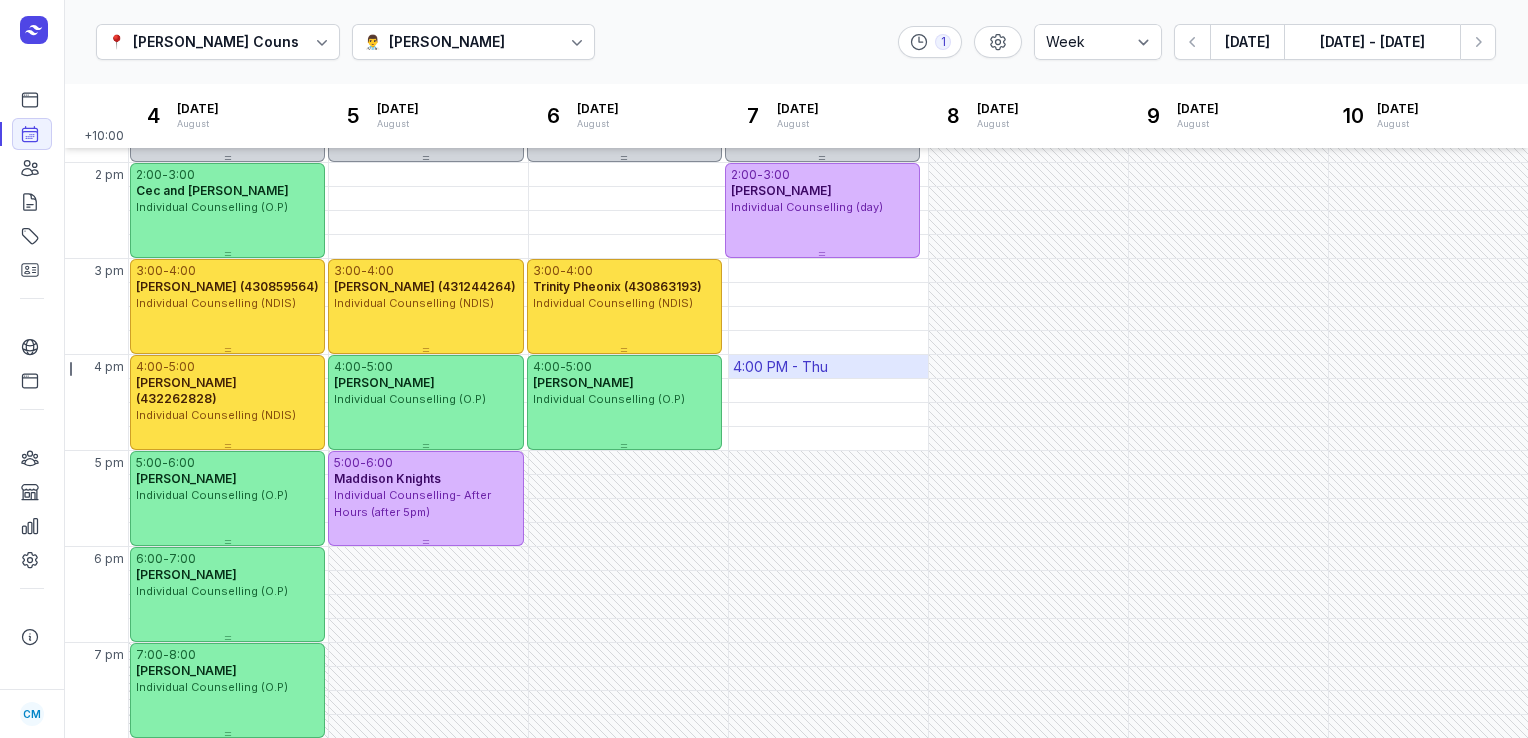 click on "4:00 PM - Thu" at bounding box center (780, 367) 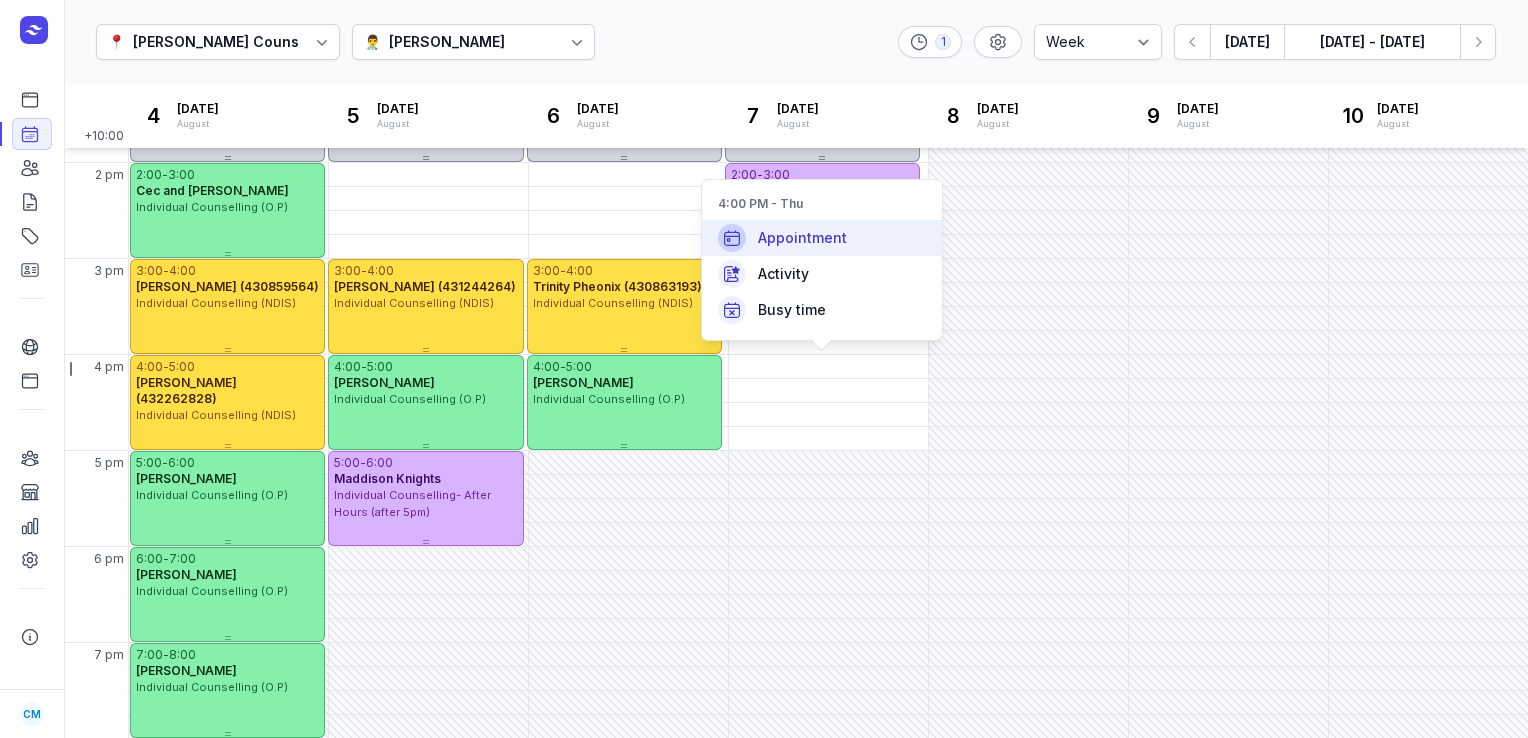 click on "Appointment" at bounding box center [822, 238] 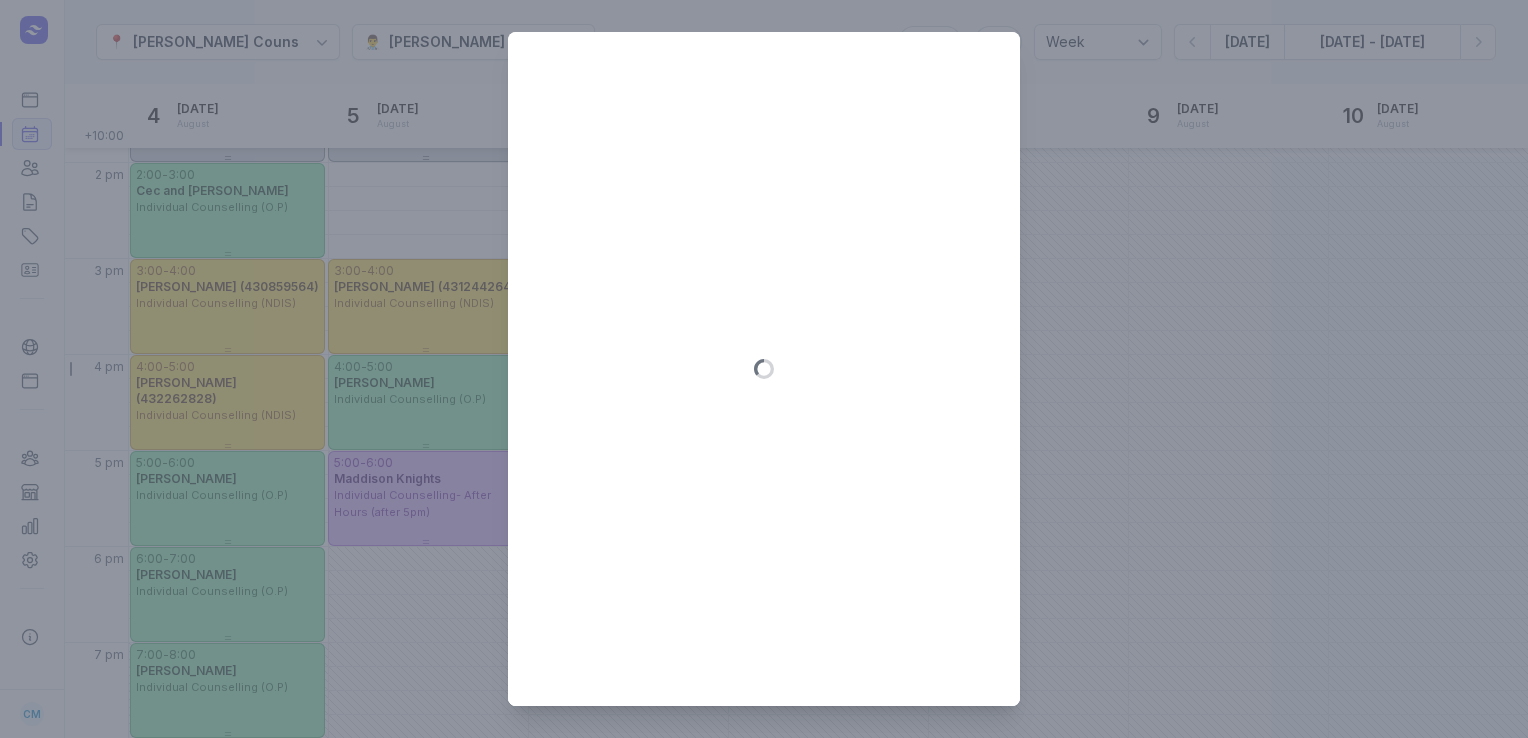 type on "[DATE]" 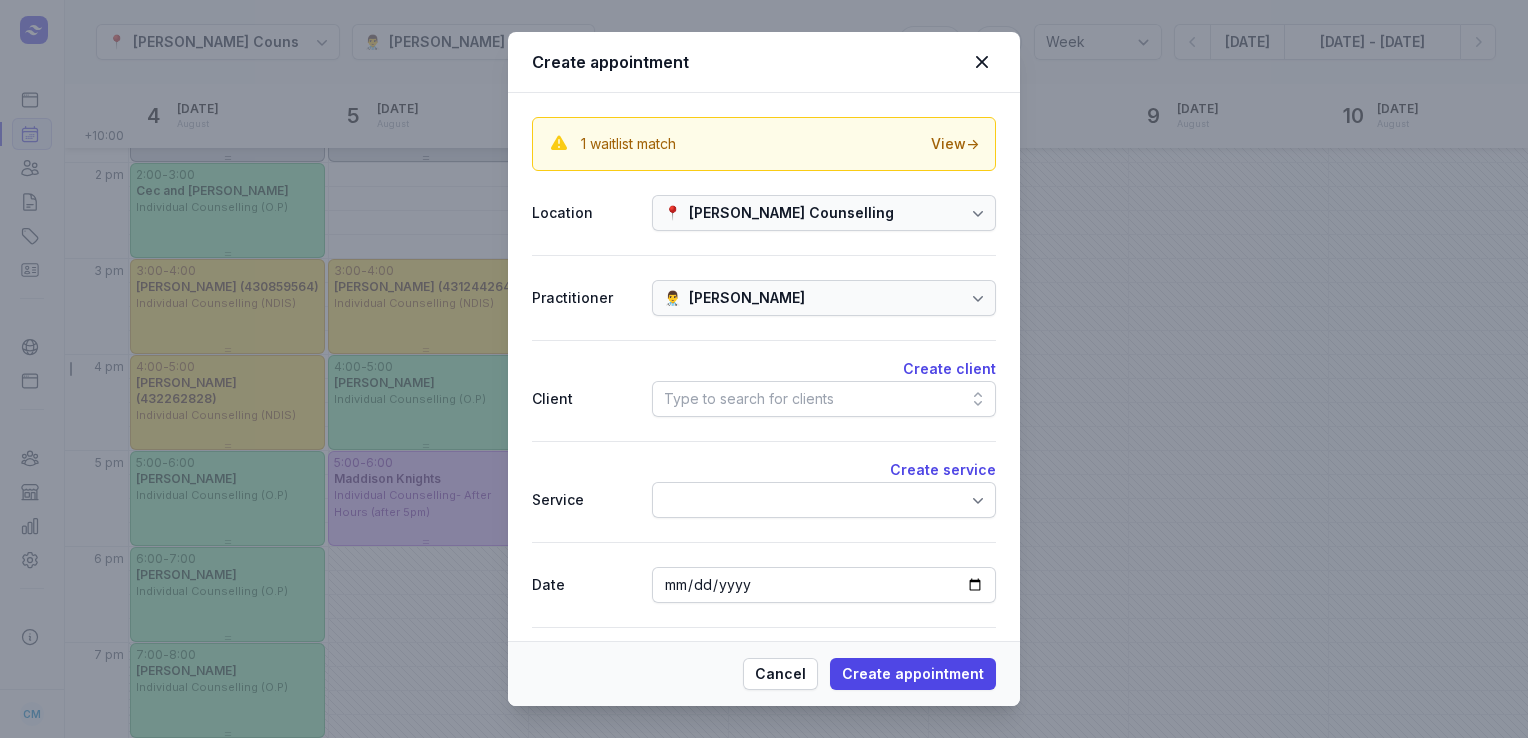 click on "Type to search for clients" at bounding box center [824, 399] 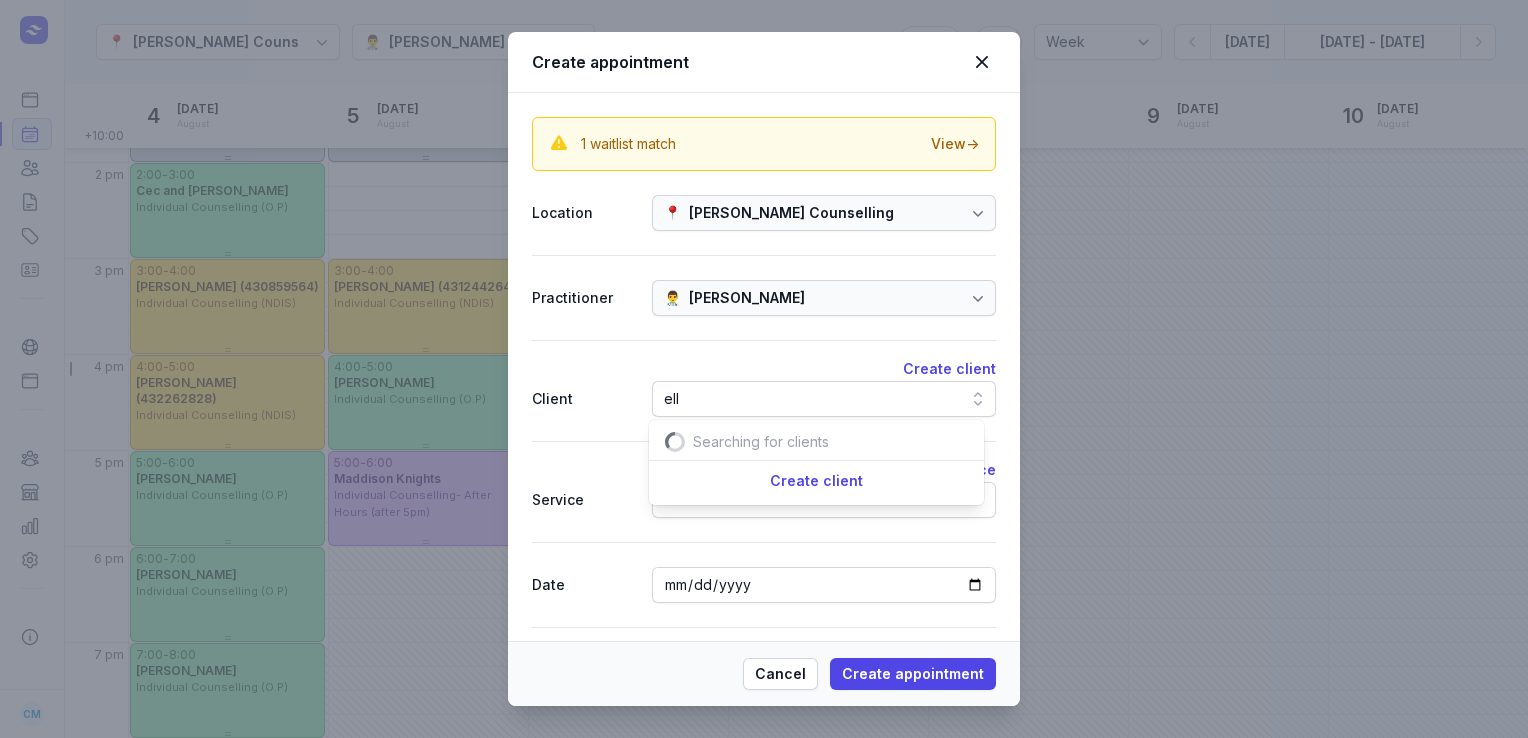 scroll, scrollTop: 0, scrollLeft: 12, axis: horizontal 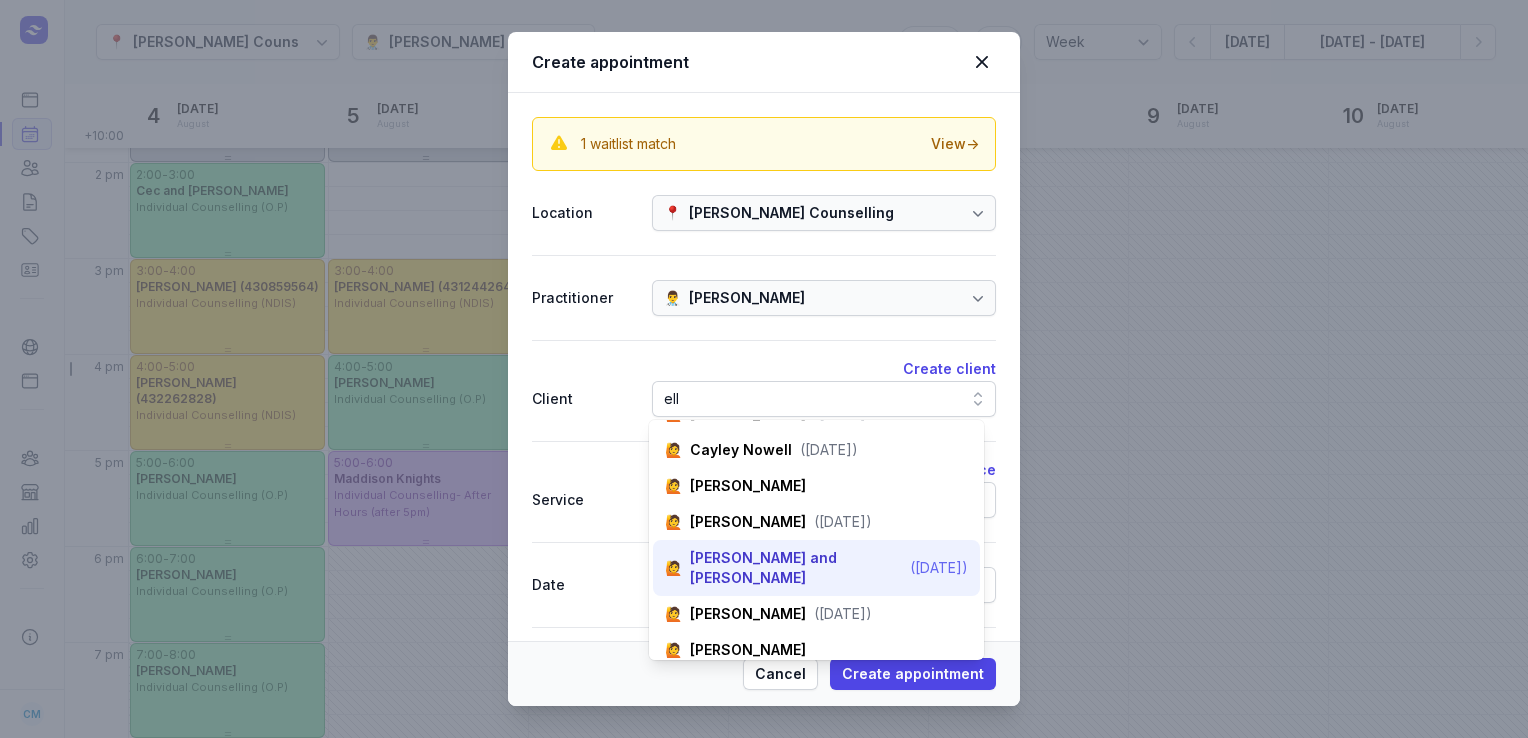 type on "ell" 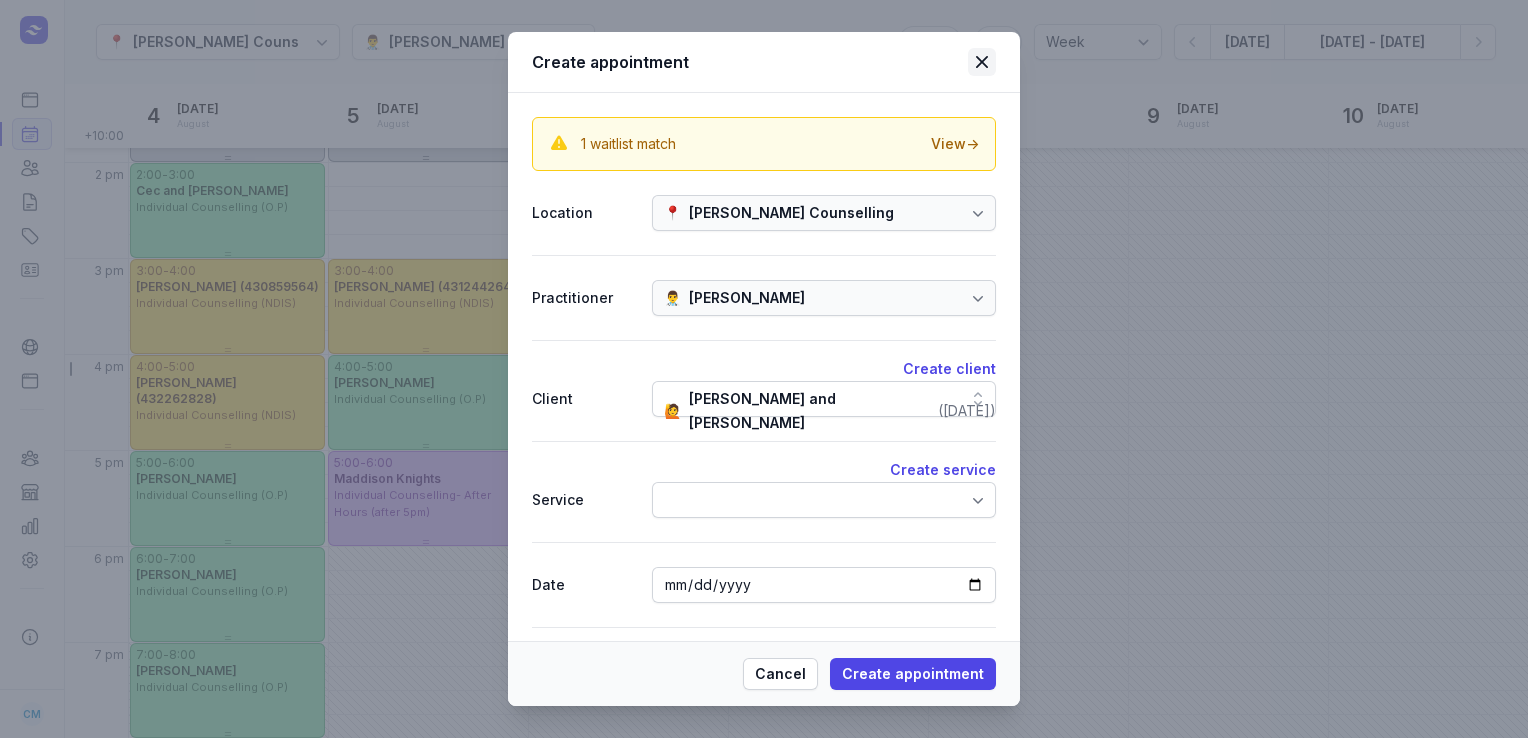 click 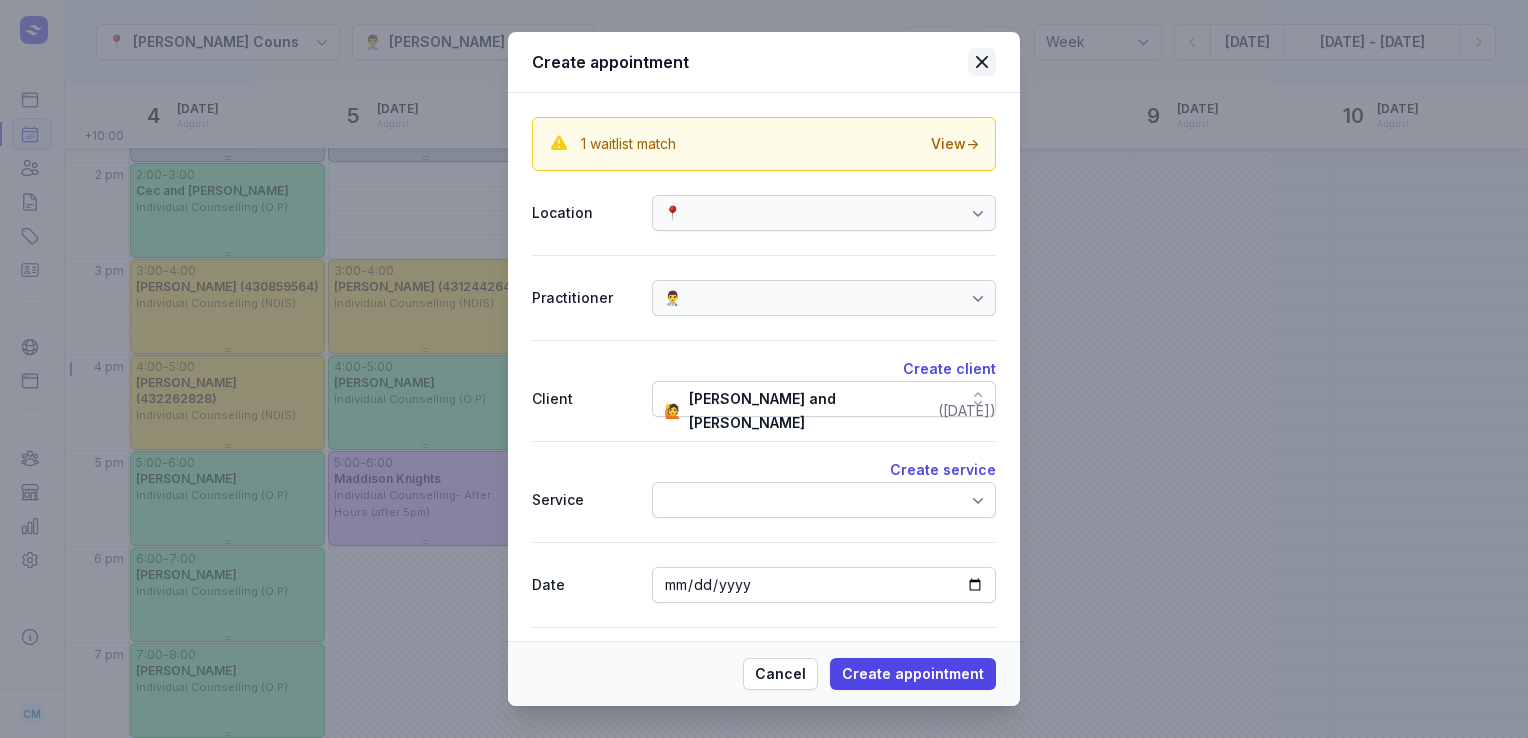 type 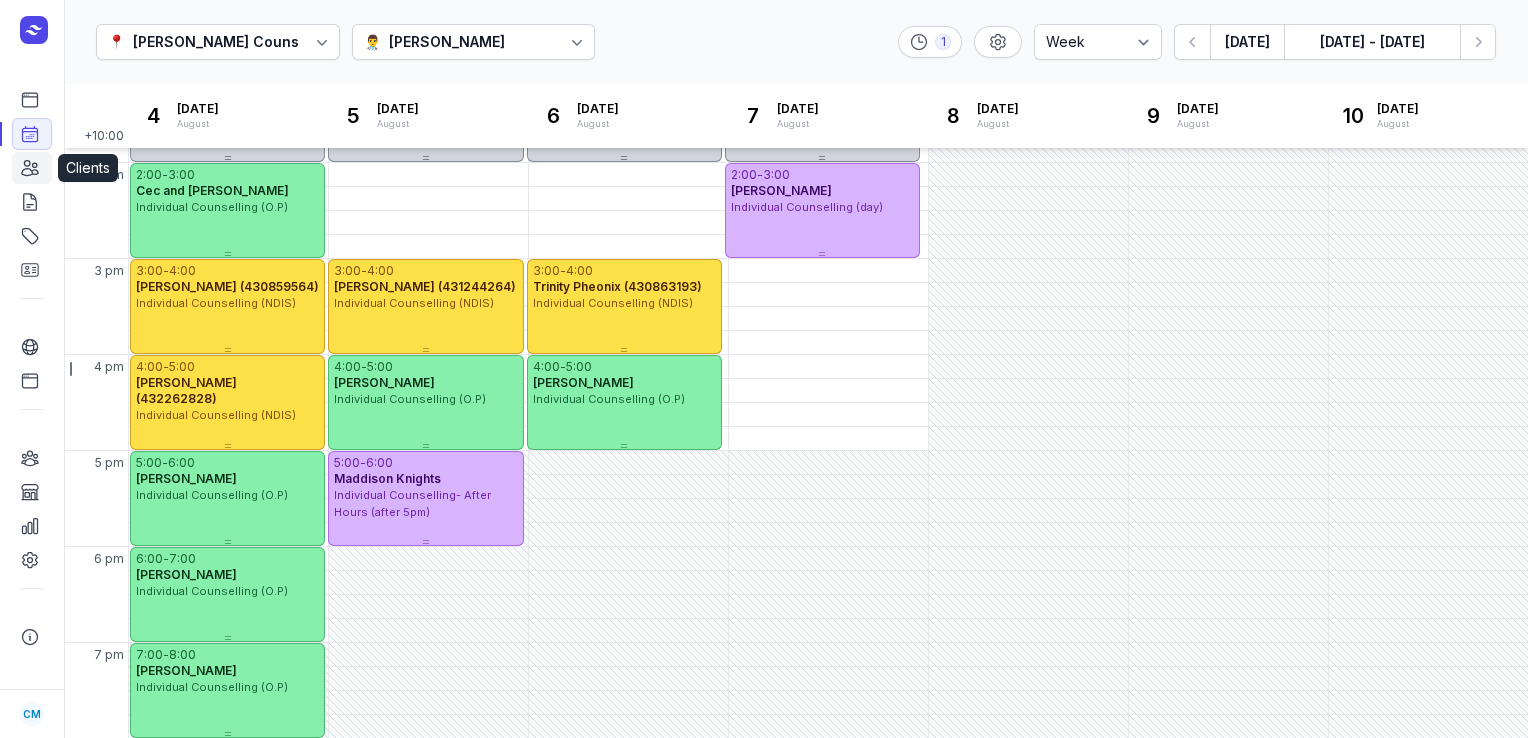 click on "Clients" 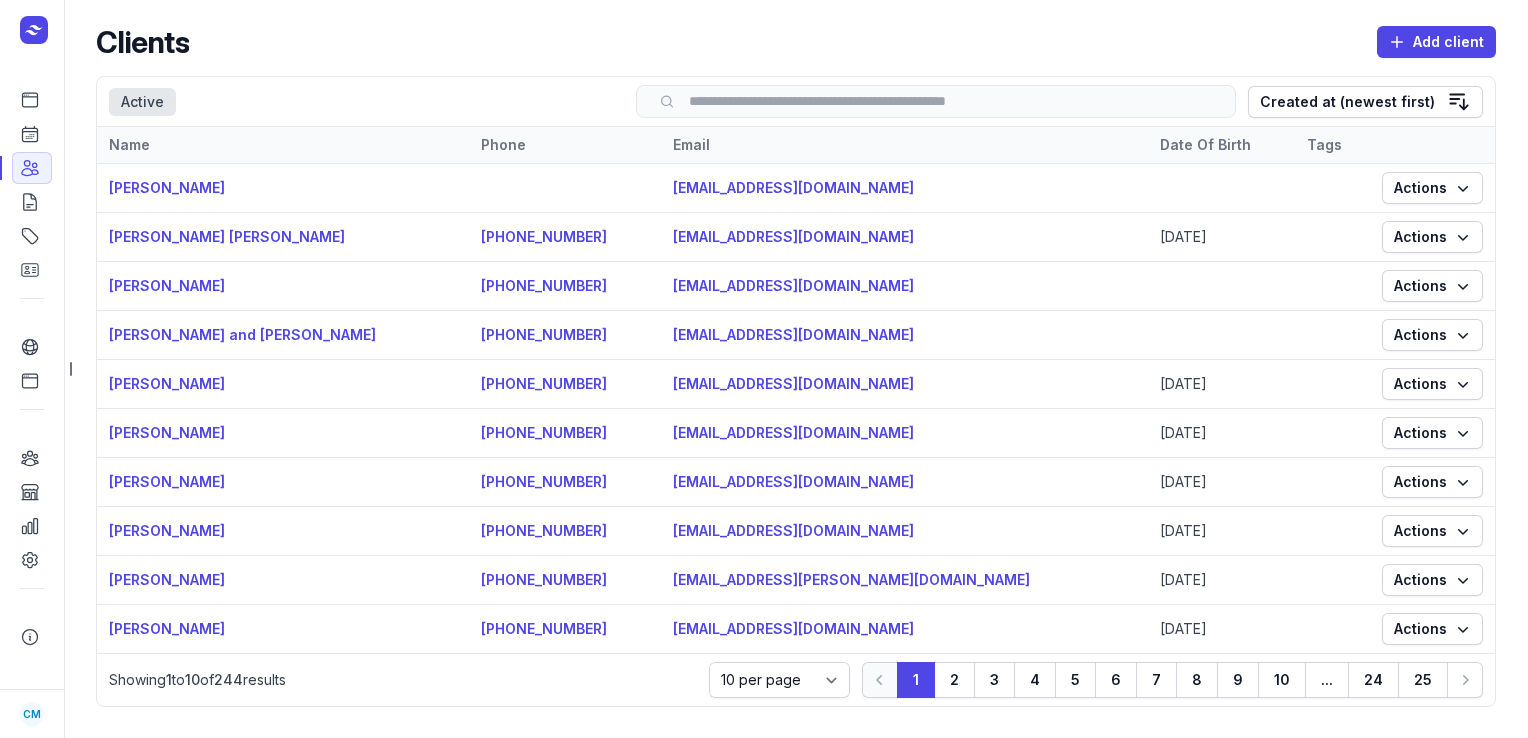 click on "Search" at bounding box center [936, 101] 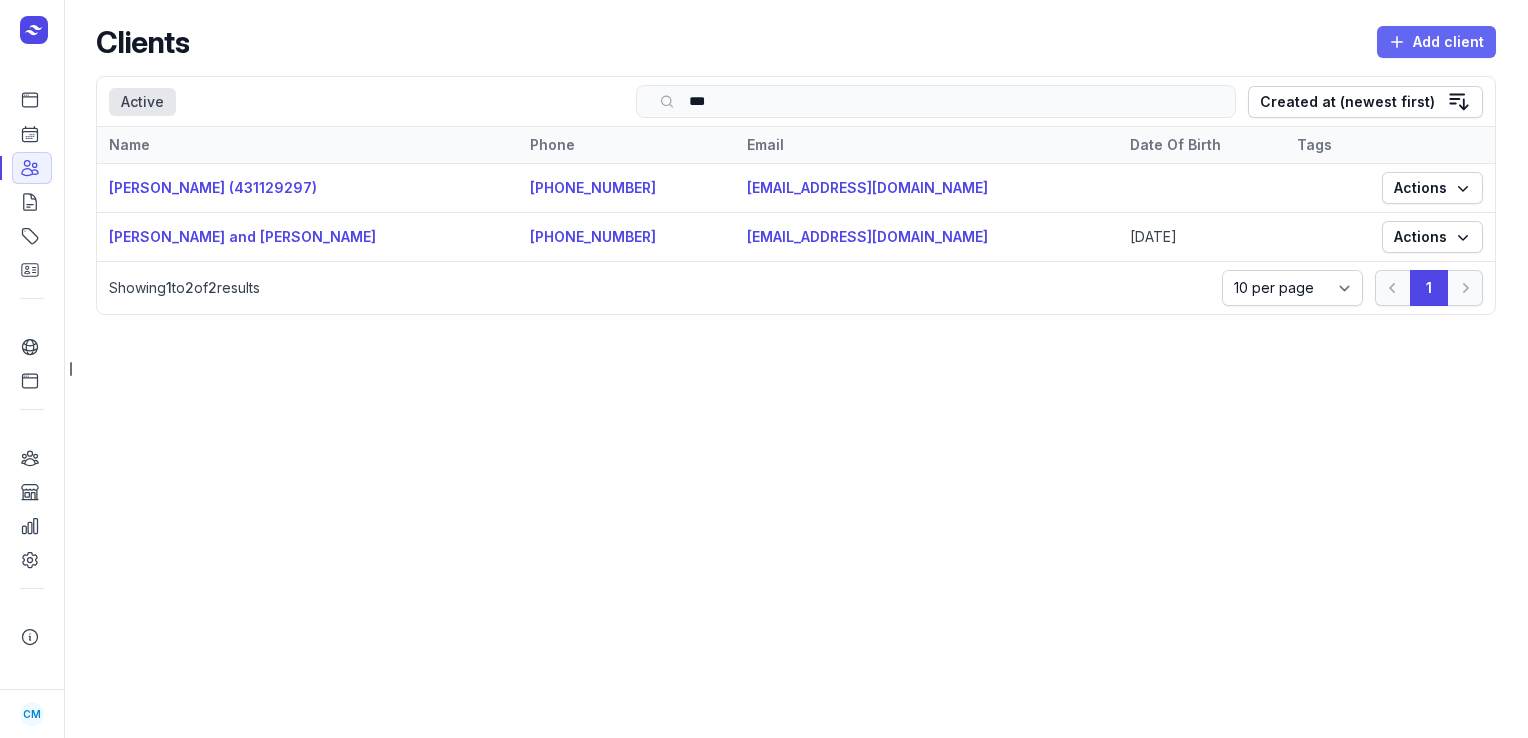 type on "***" 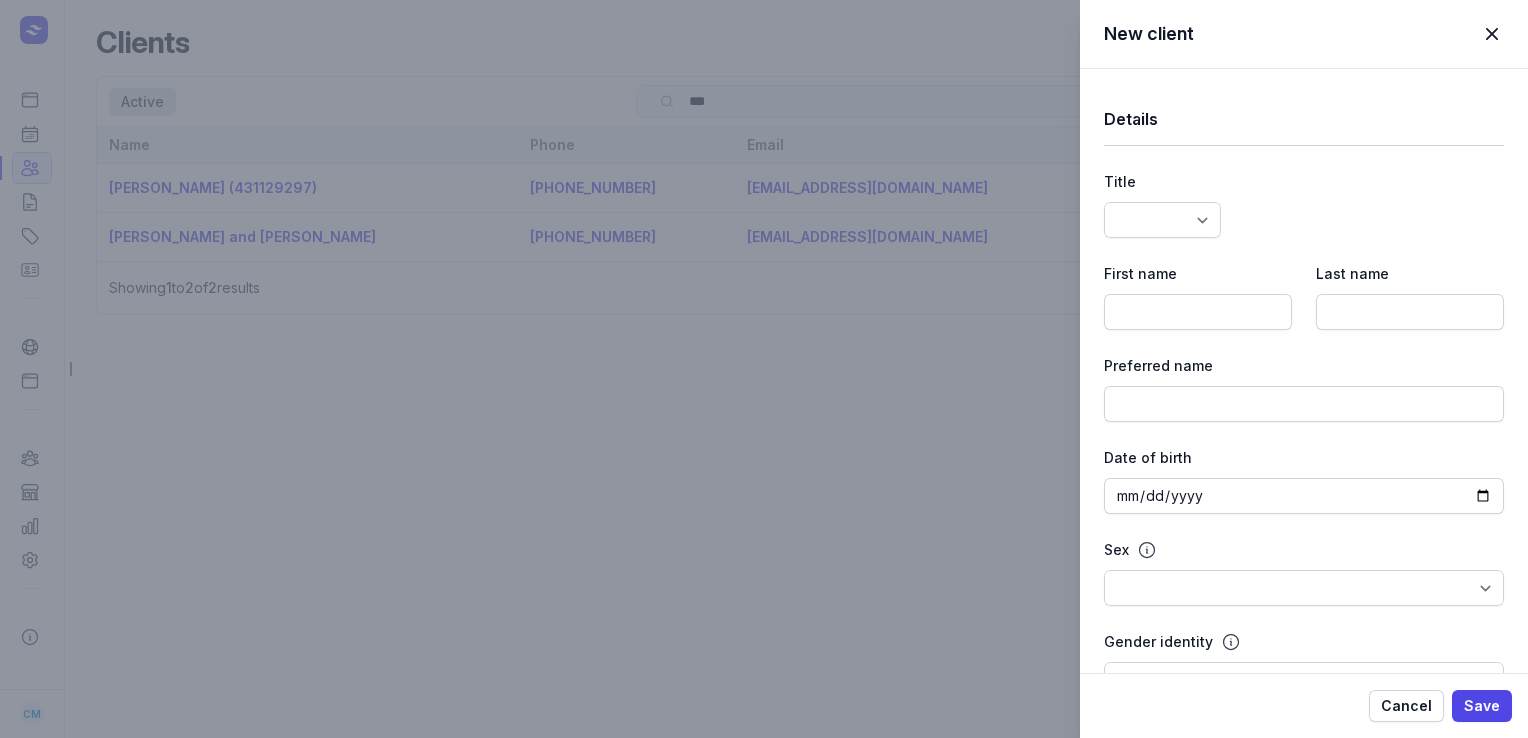 select 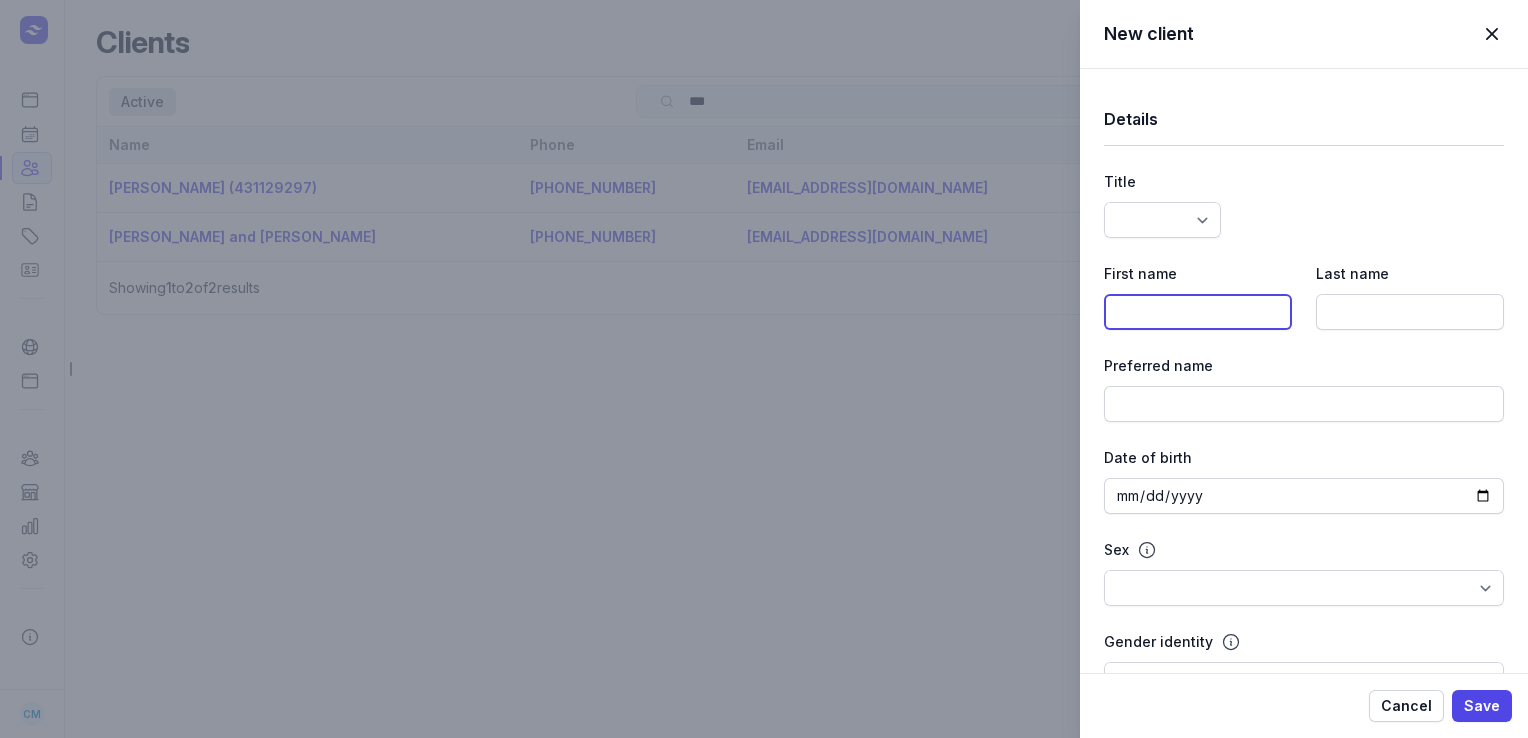 click 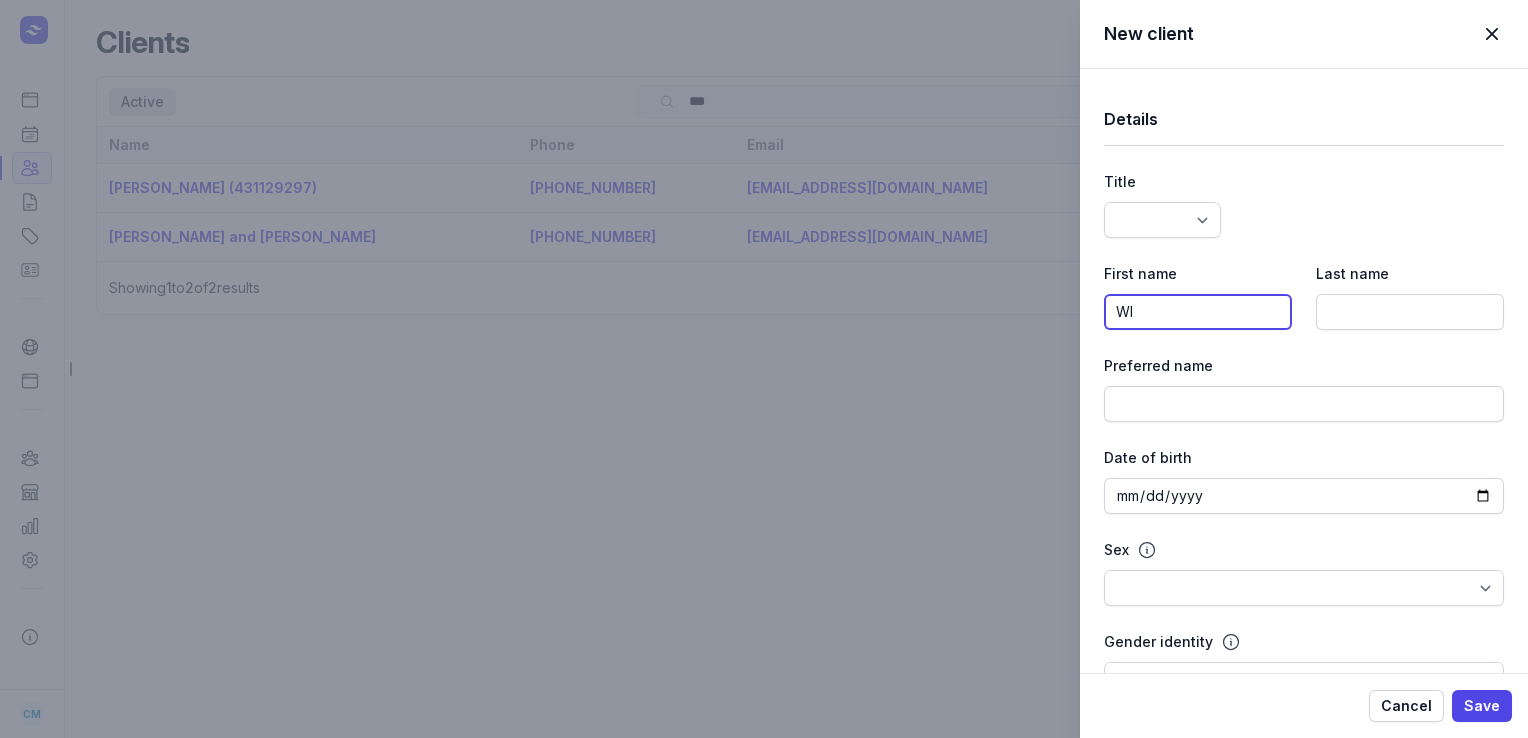 type on "W" 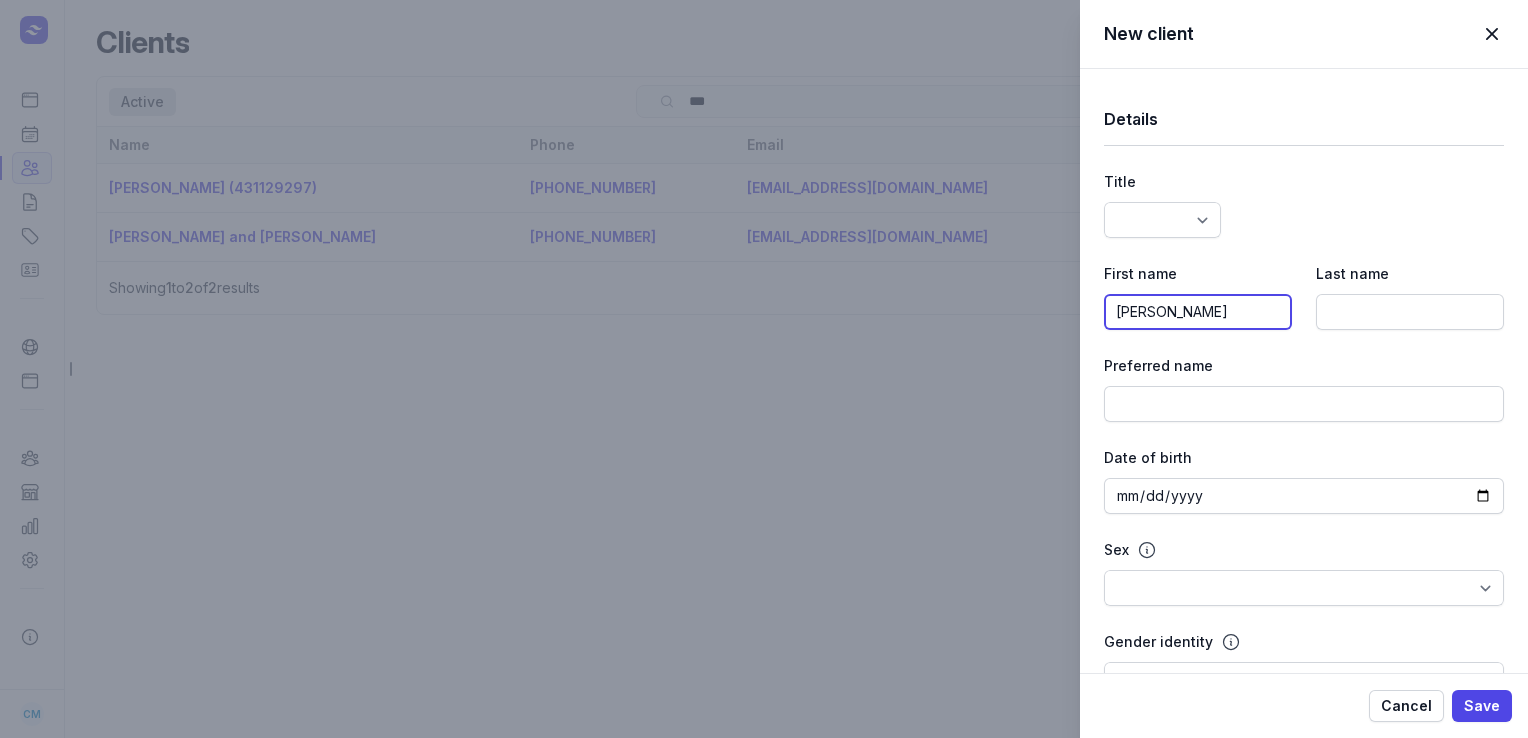 type on "[PERSON_NAME]" 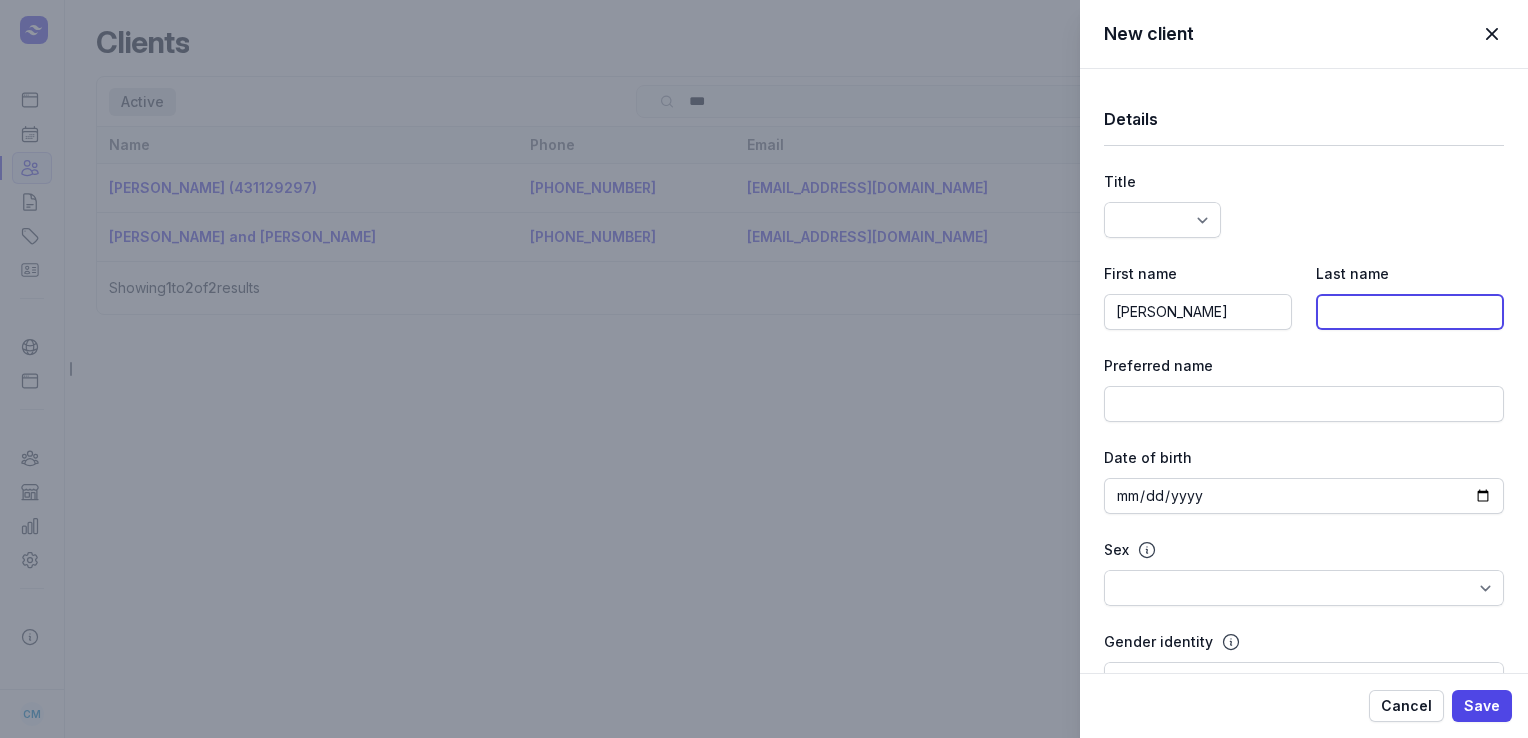 click 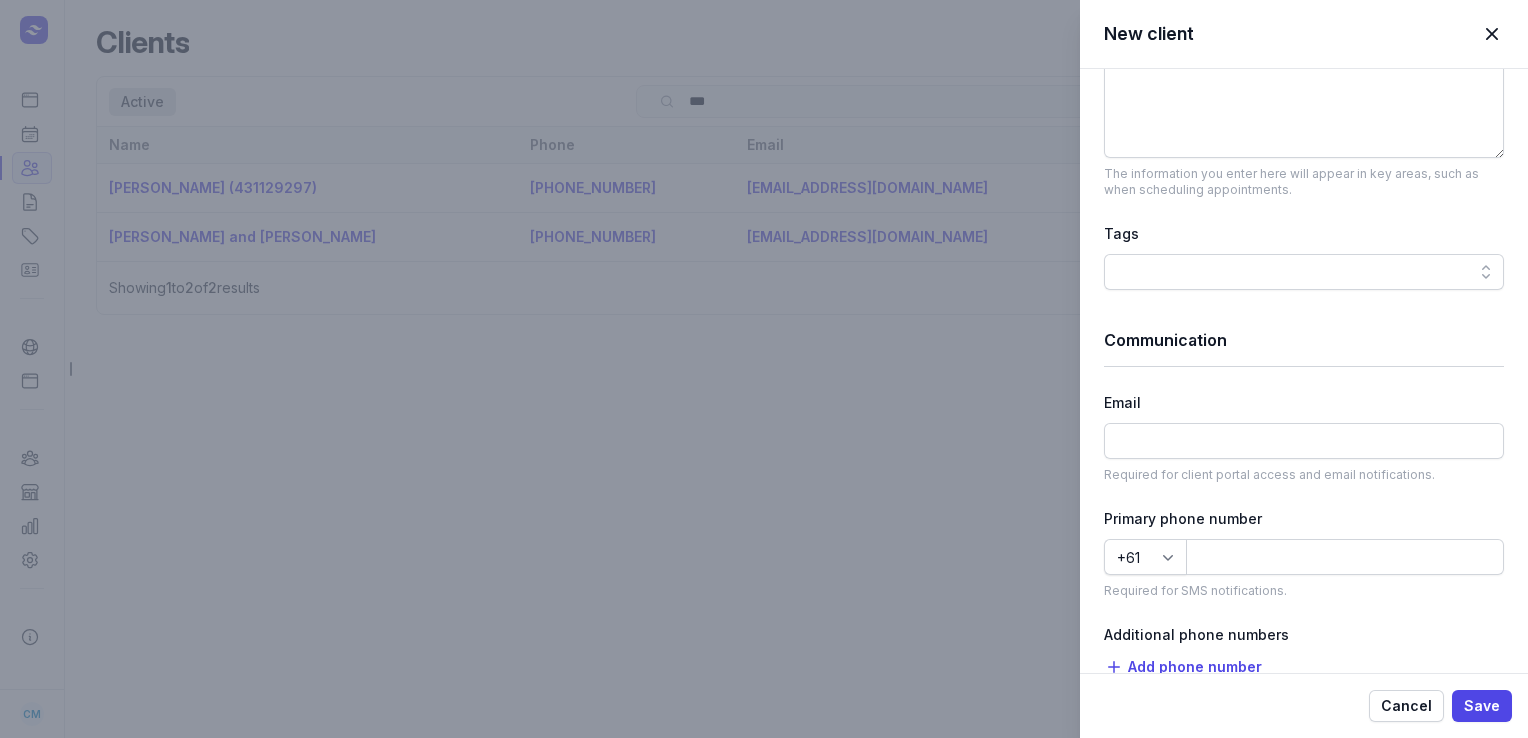 scroll, scrollTop: 888, scrollLeft: 0, axis: vertical 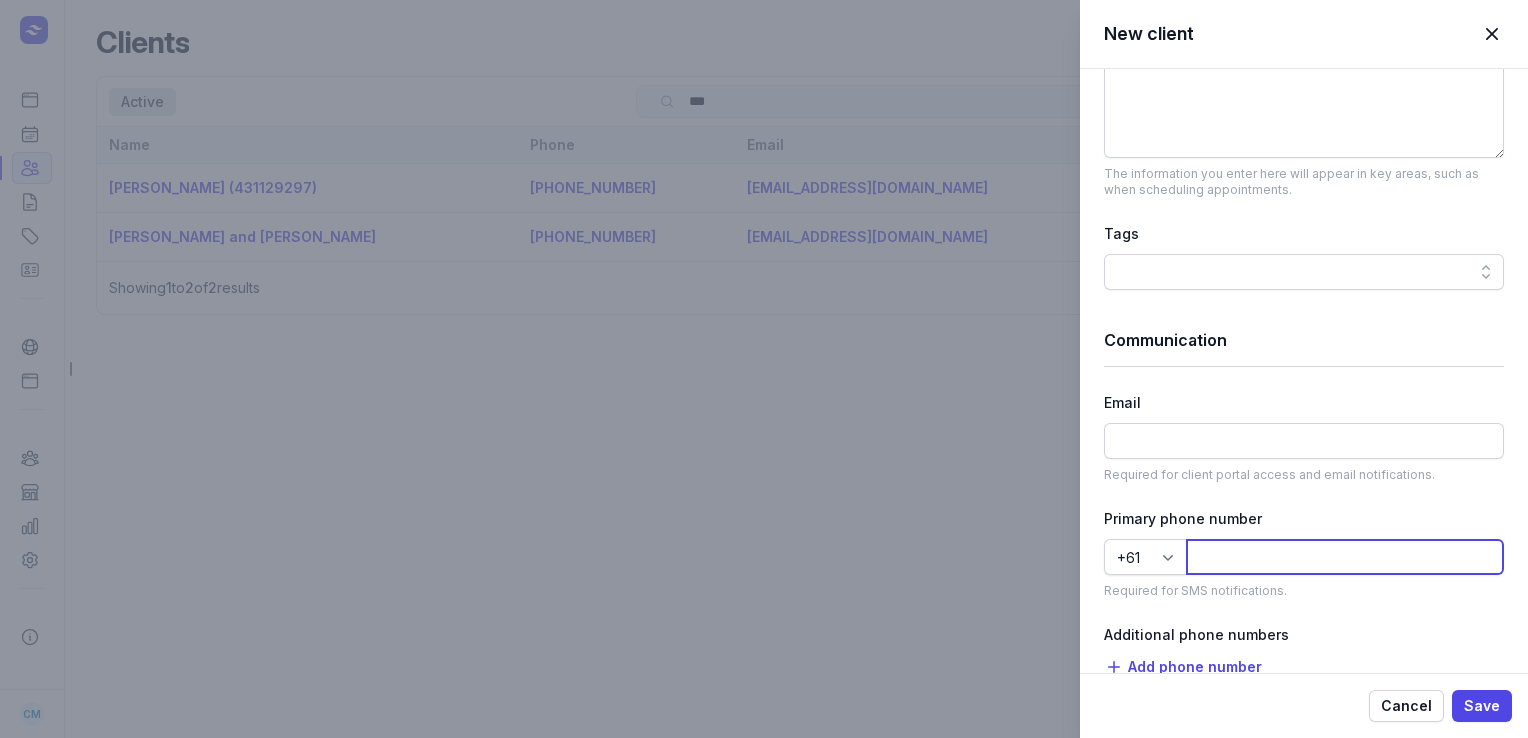 click 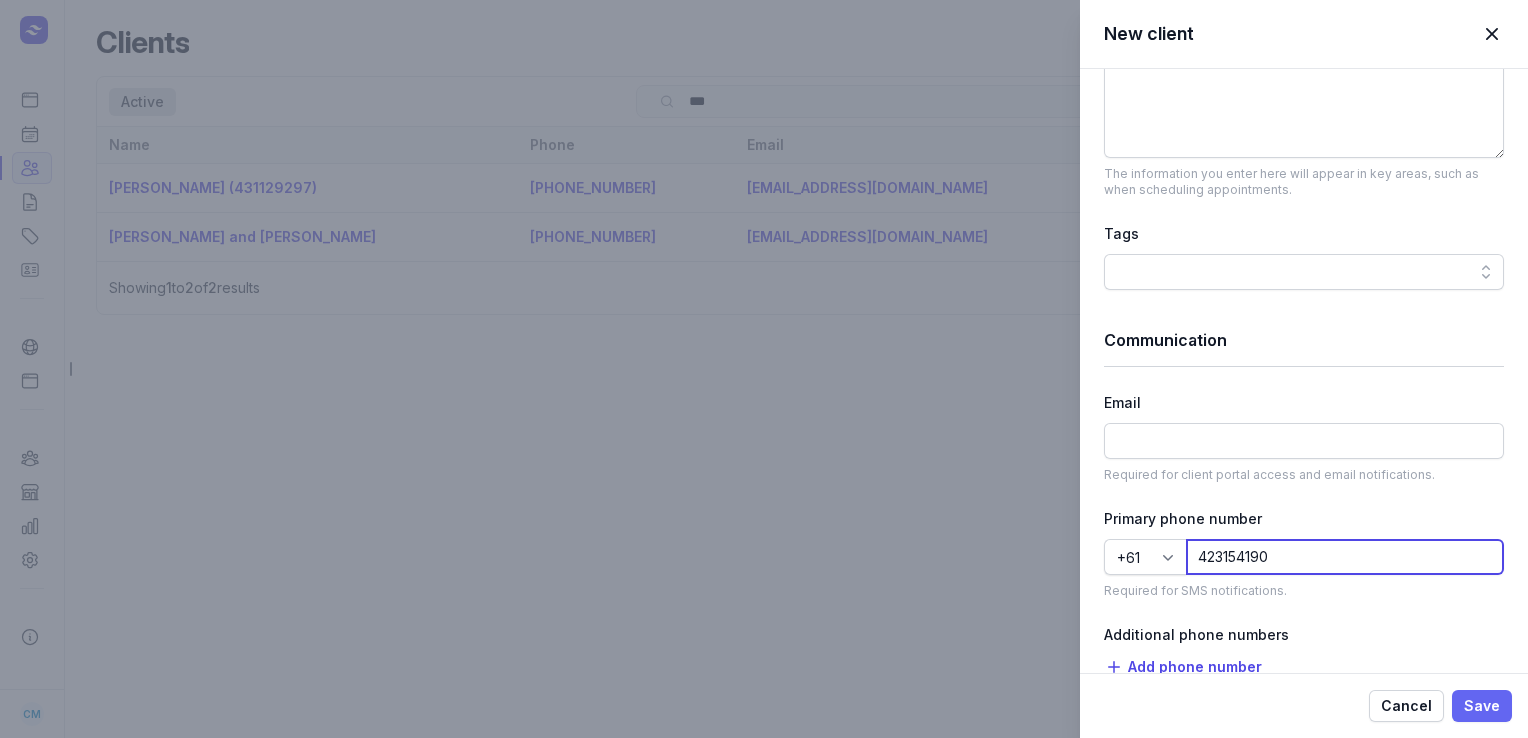 type on "423154190" 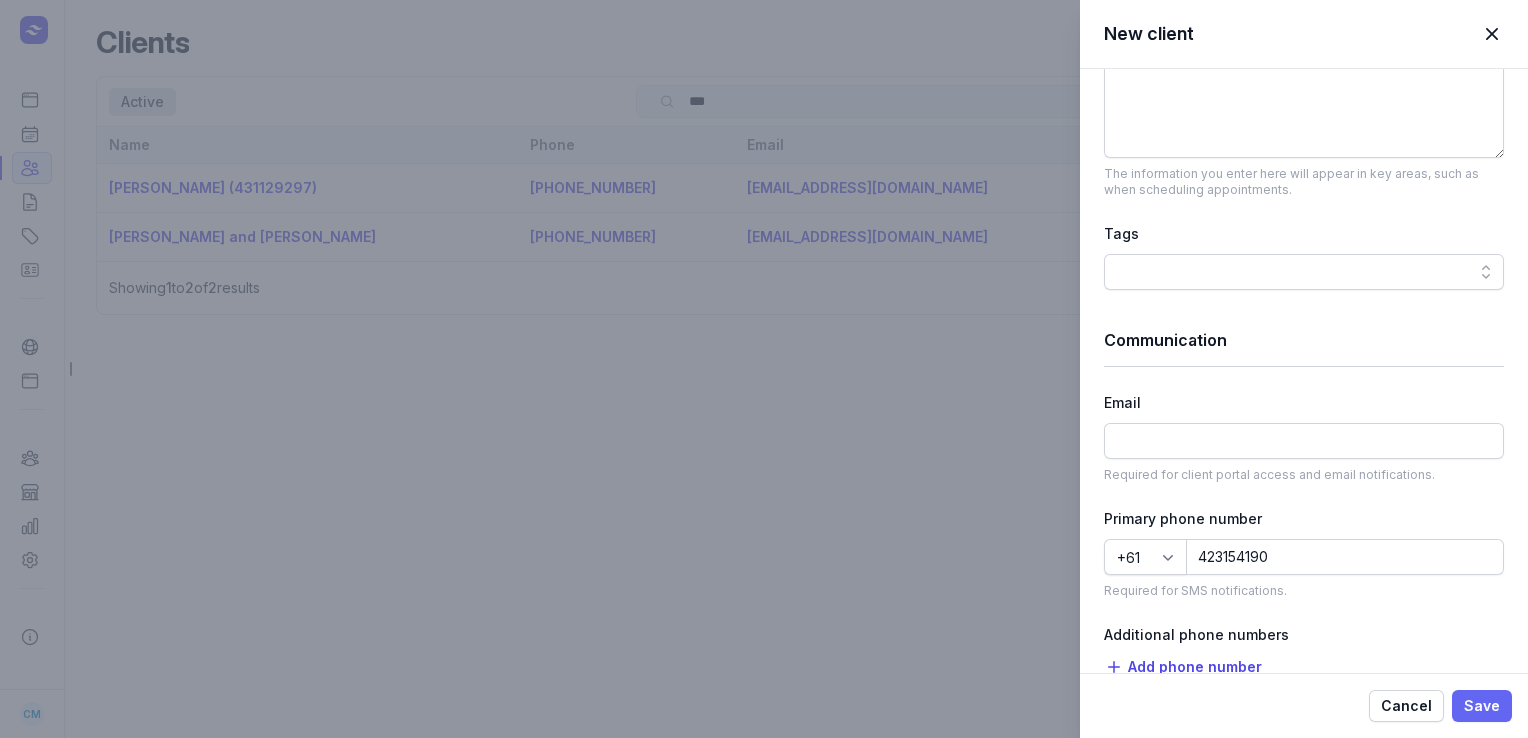 click on "Save" at bounding box center (1482, 706) 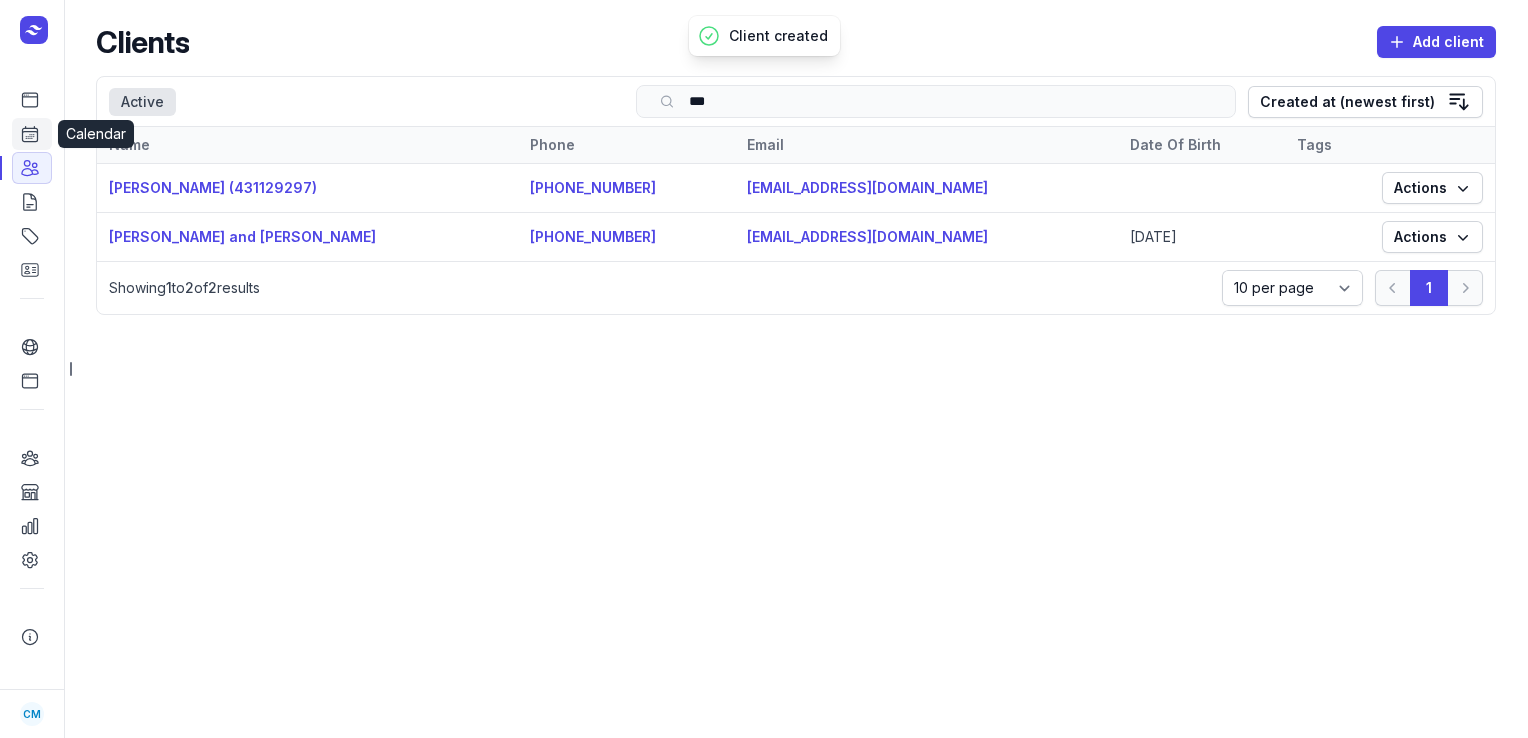 click 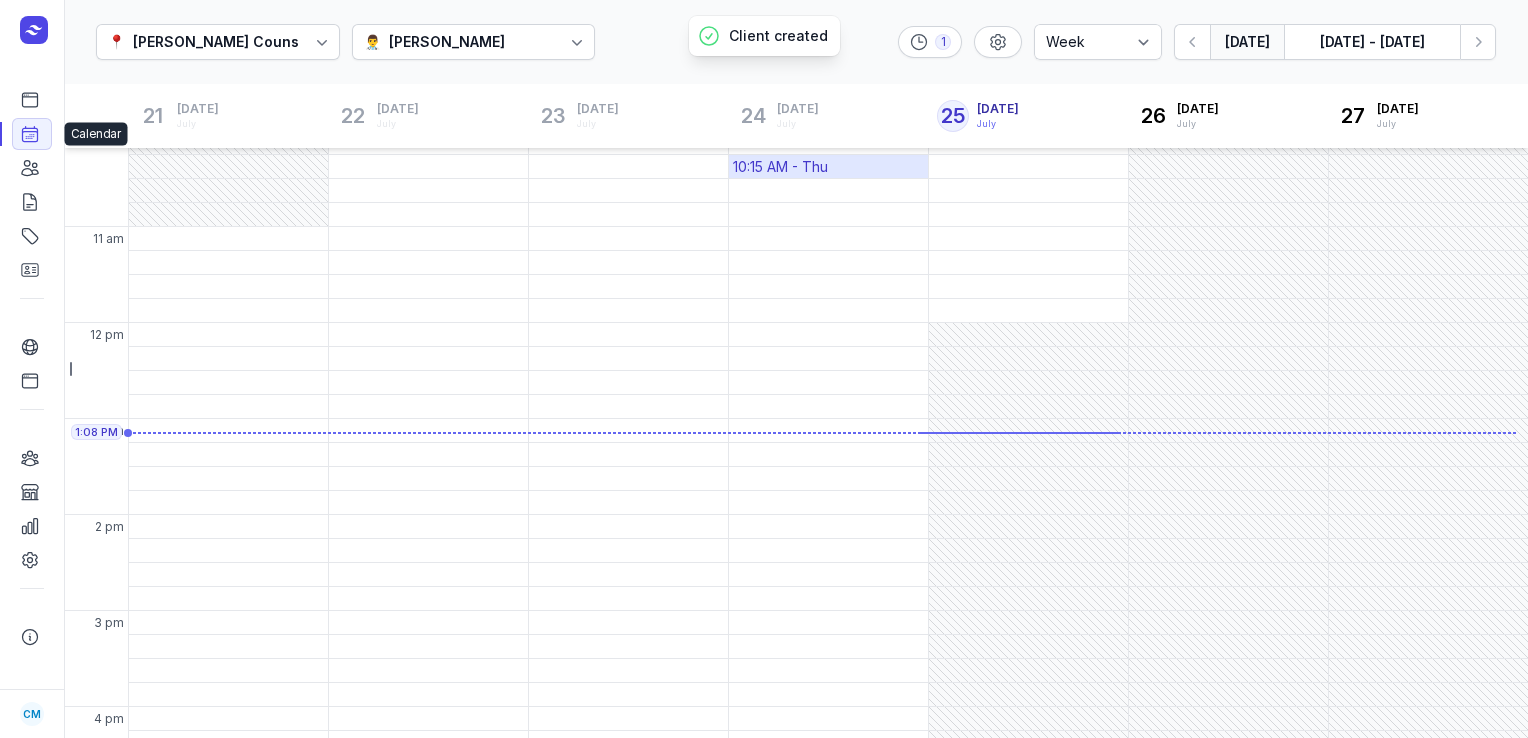 scroll, scrollTop: 243, scrollLeft: 0, axis: vertical 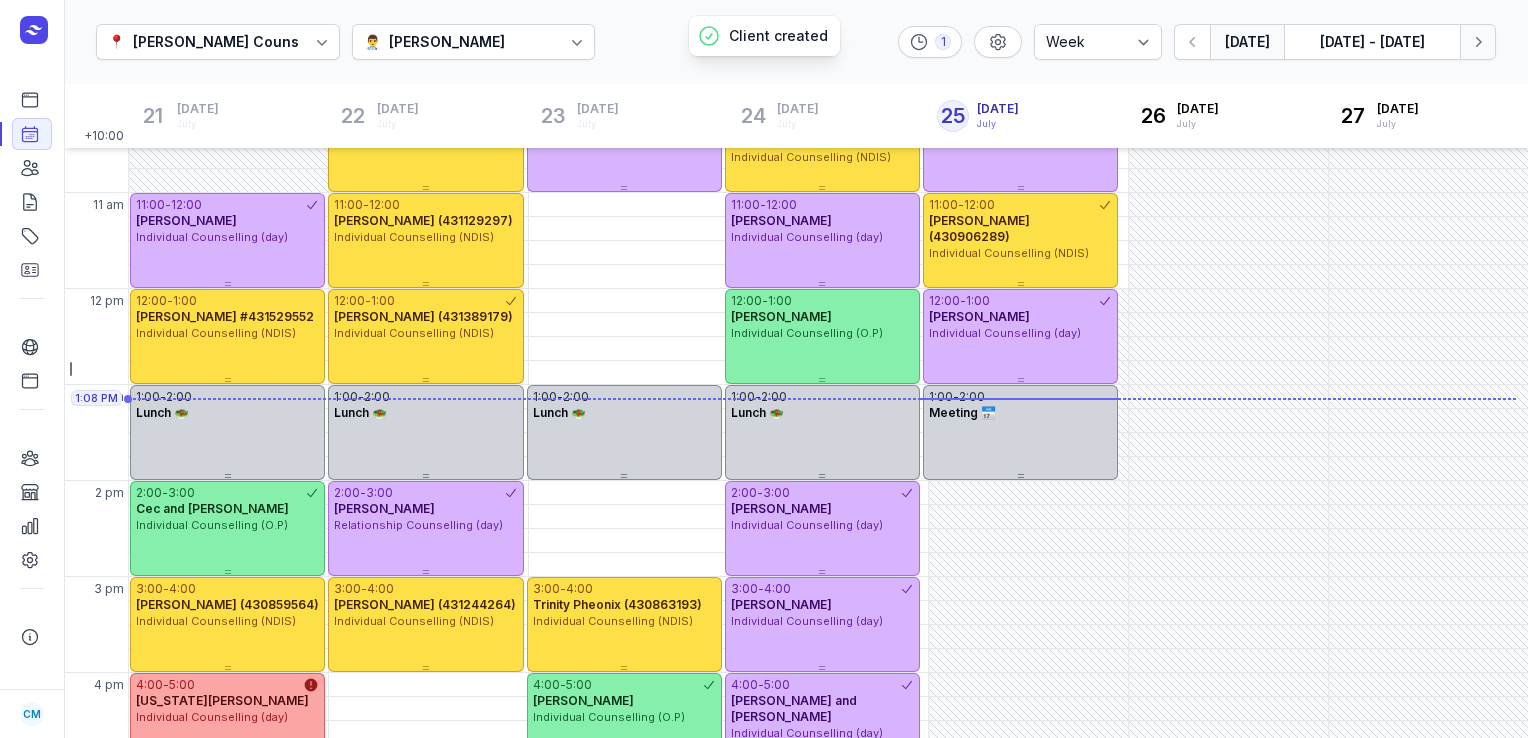 click 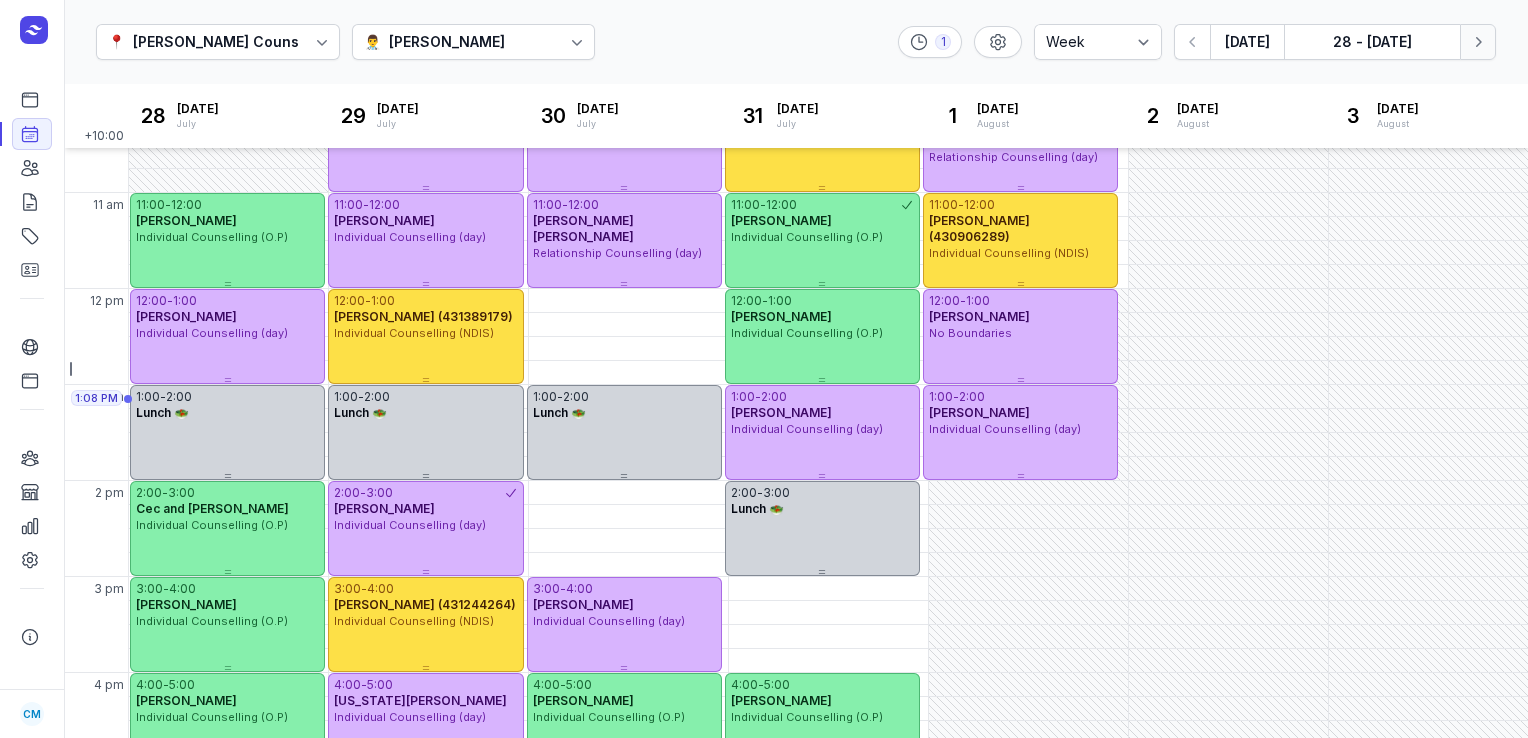 click 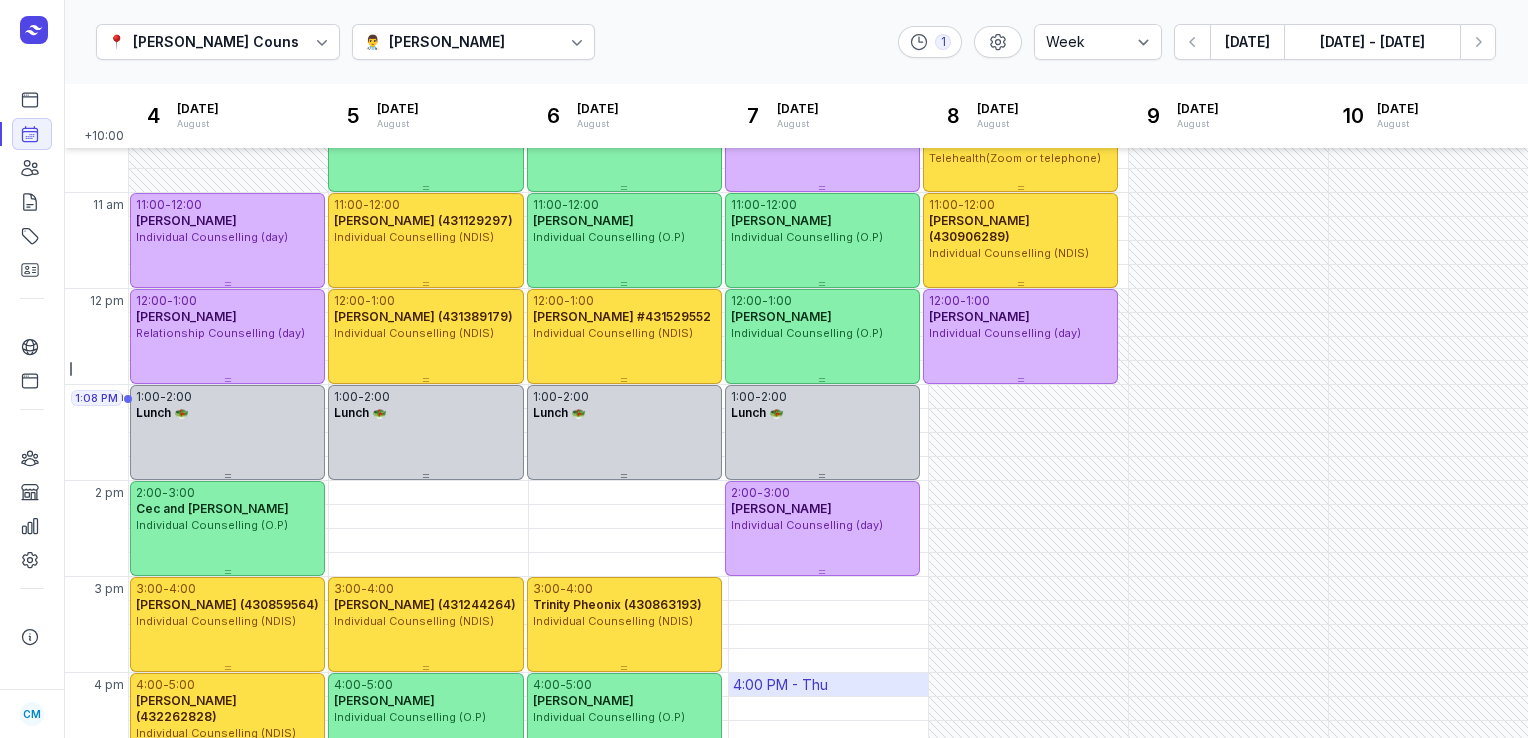 click on "4:00 PM - Thu" at bounding box center [780, 685] 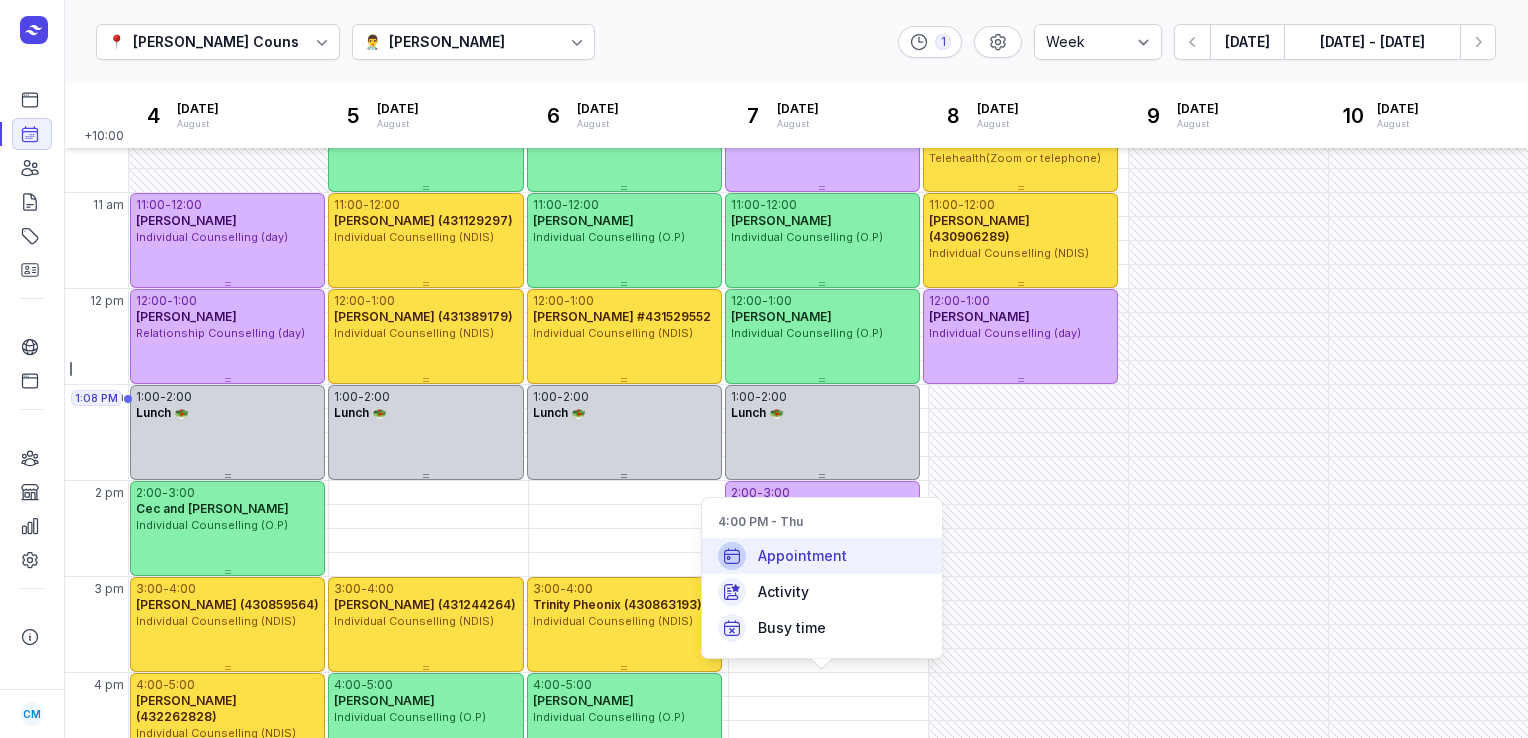 click on "Appointment" at bounding box center [822, 556] 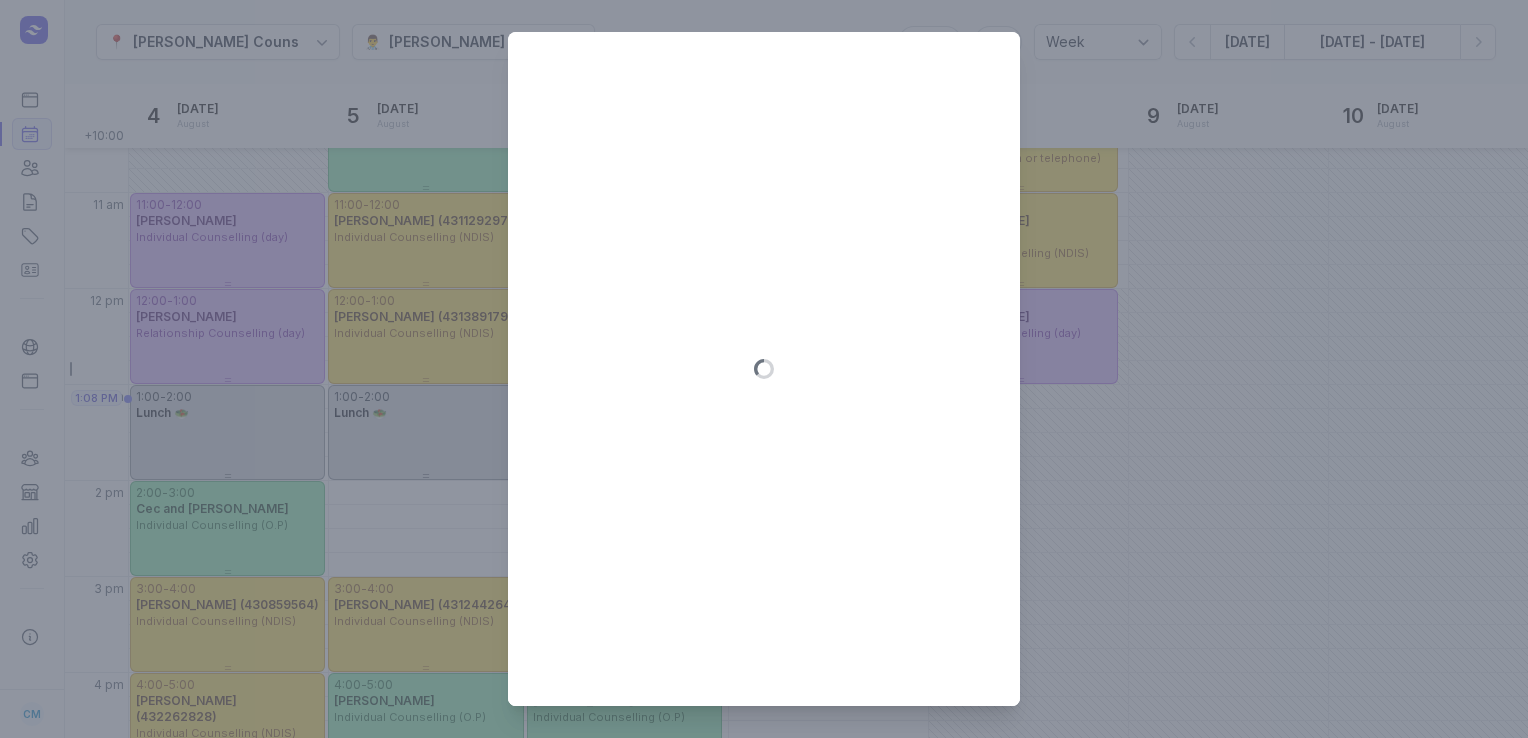 type on "[DATE]" 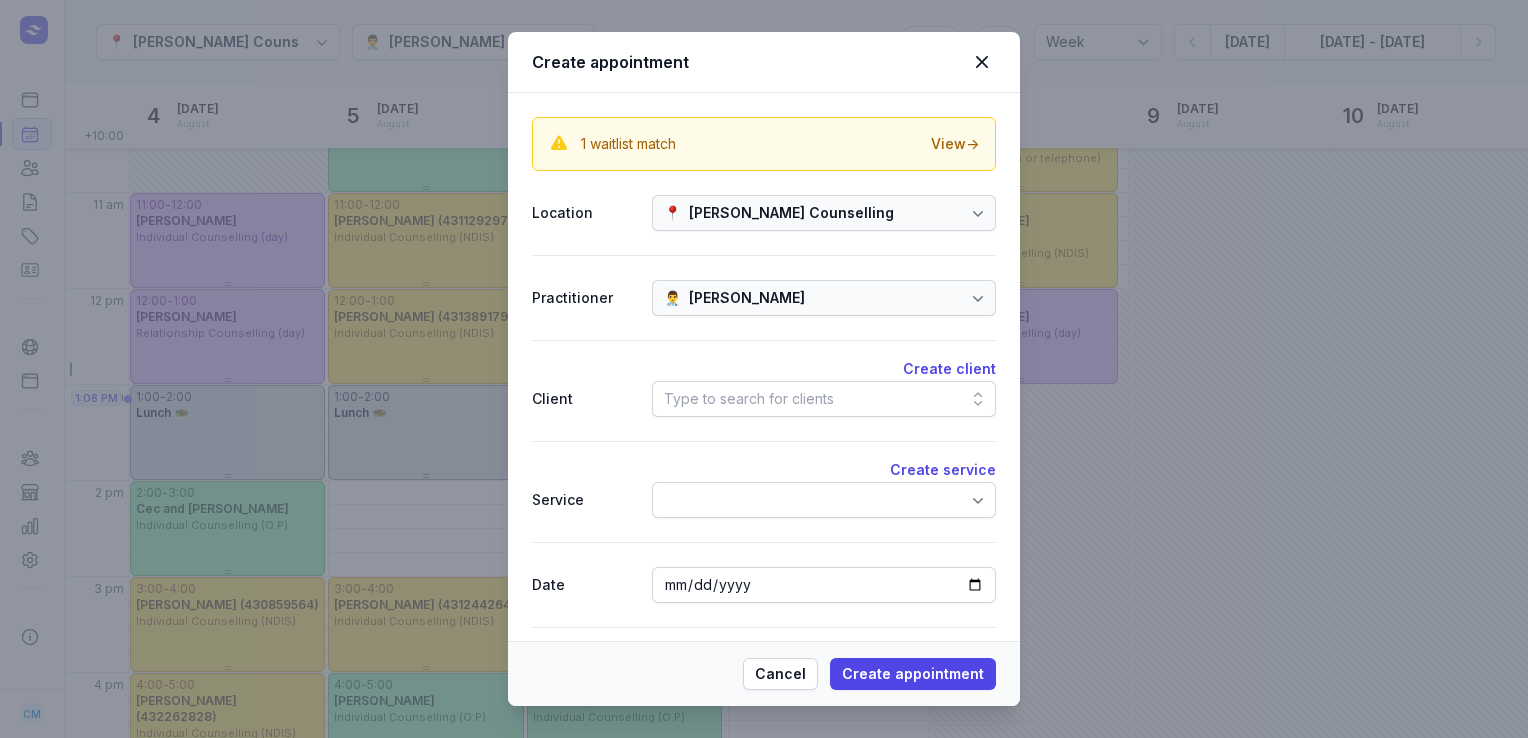 click on "Type to search for clients" at bounding box center (824, 399) 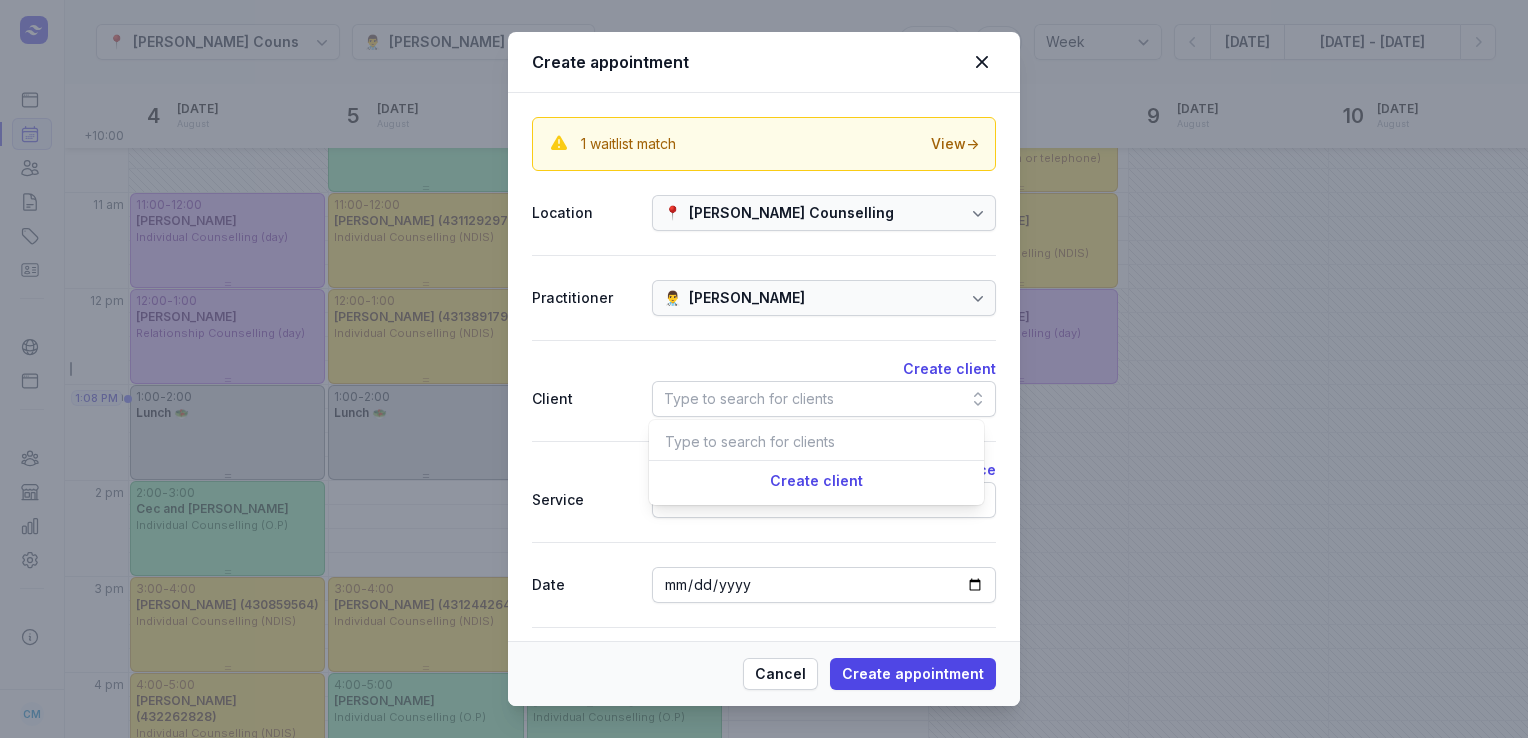 type on "j" 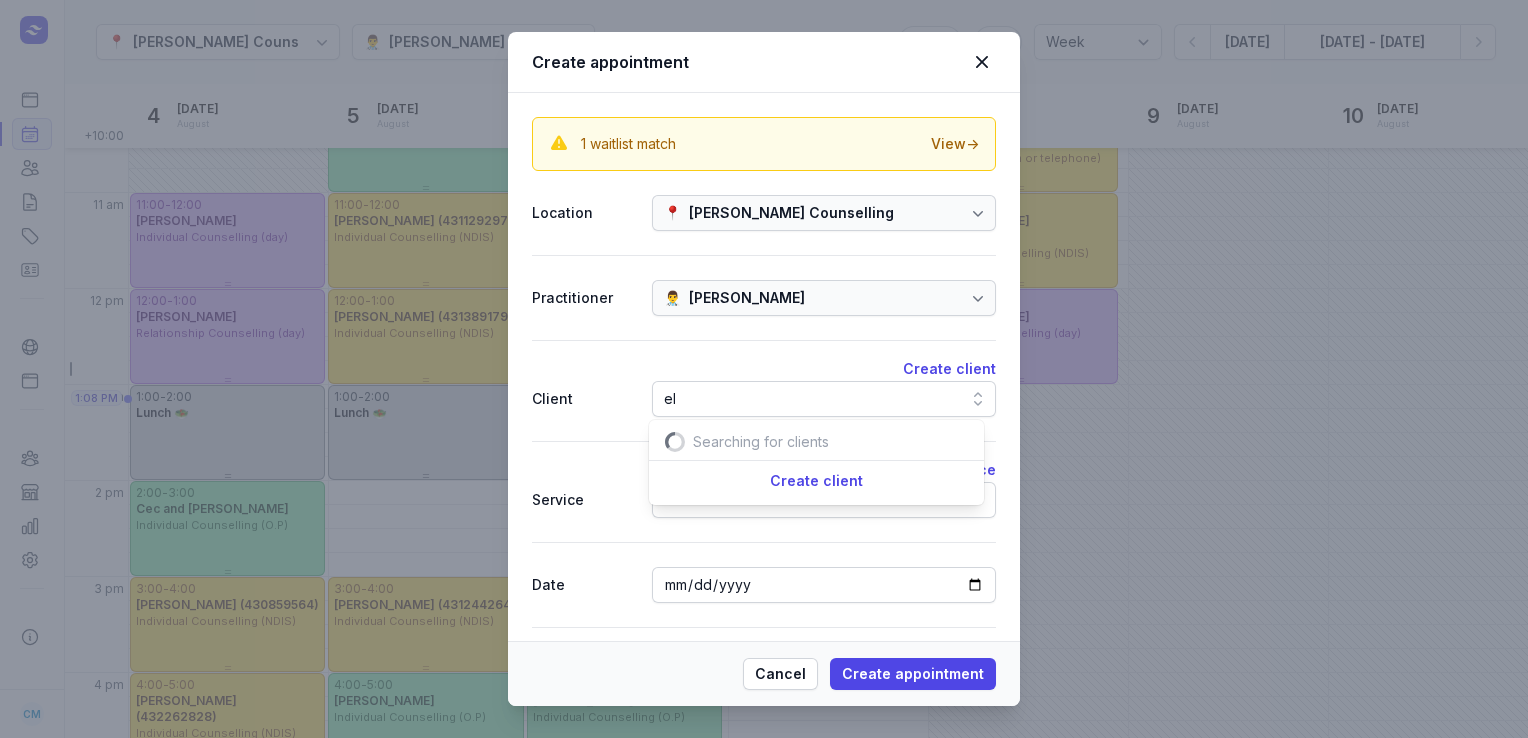 scroll, scrollTop: 0, scrollLeft: 20, axis: horizontal 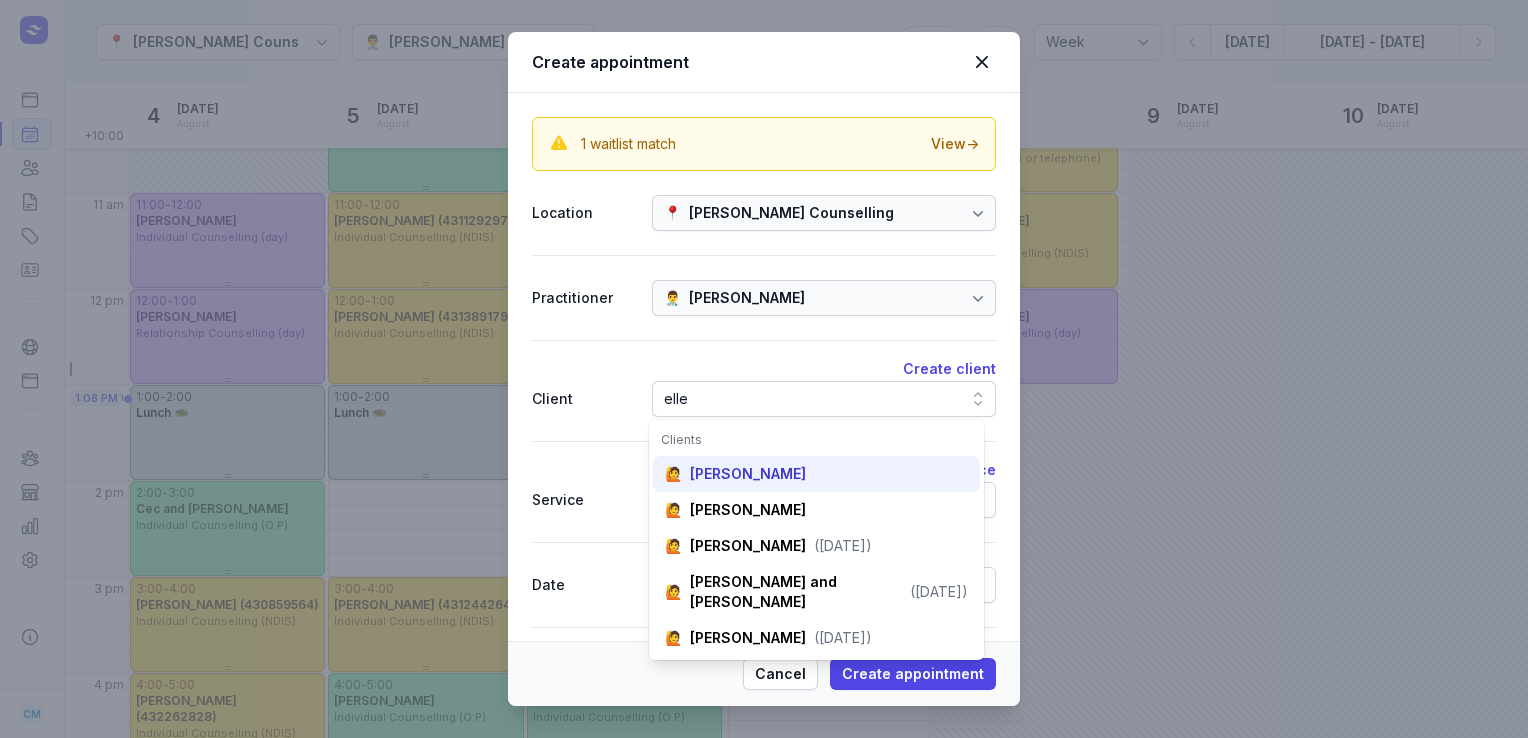 type on "elle" 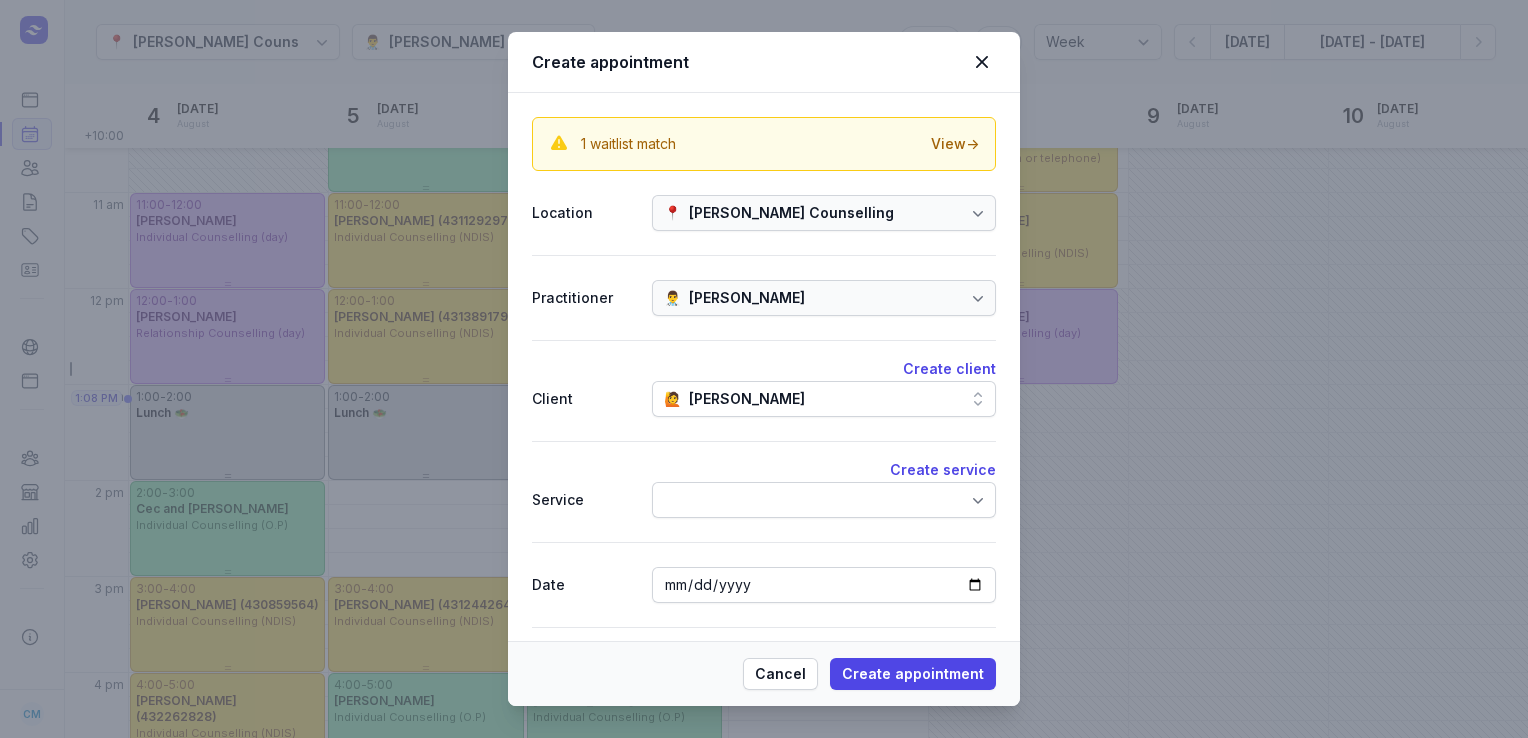 click at bounding box center (824, 500) 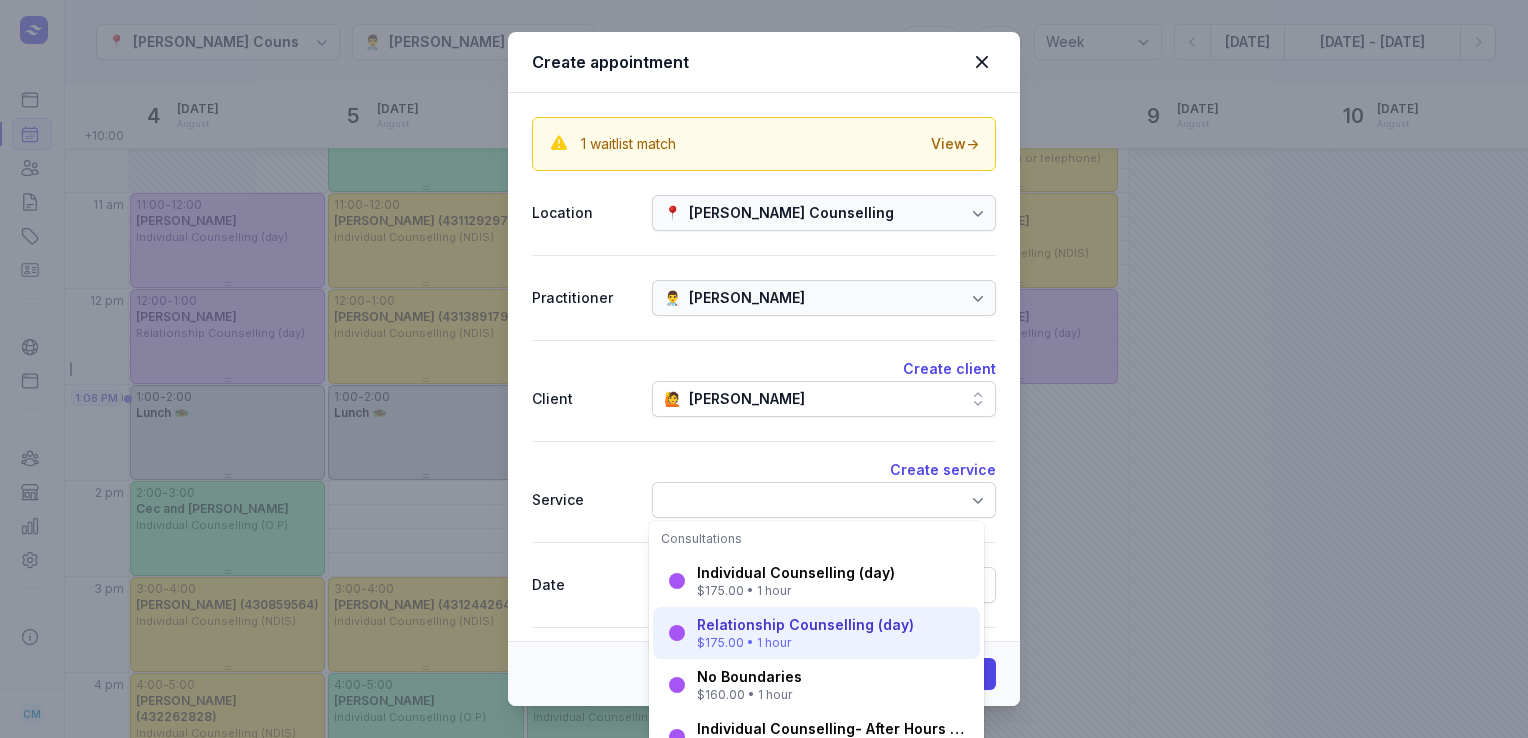 scroll, scrollTop: 3, scrollLeft: 0, axis: vertical 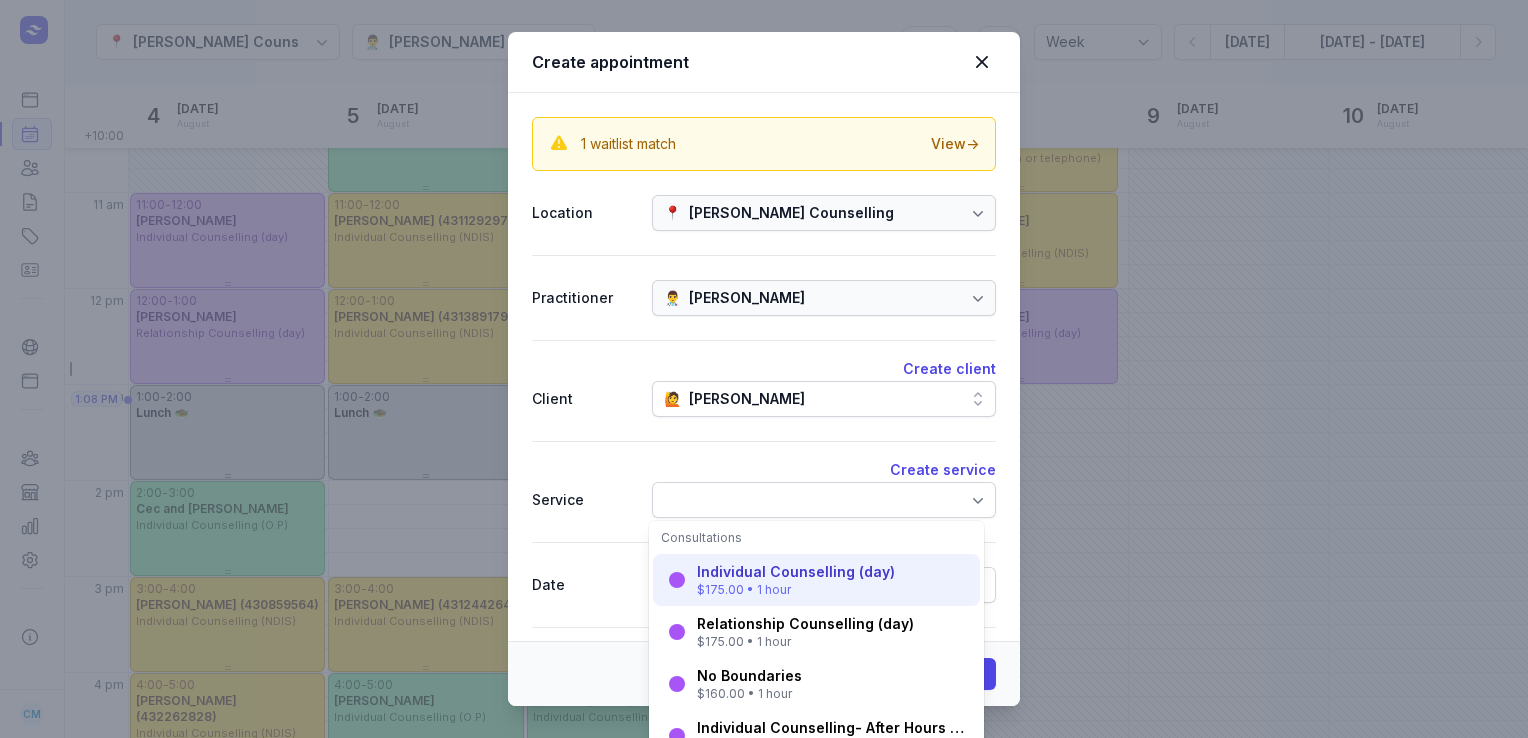 click on "Individual Counselling (day)" at bounding box center [796, 572] 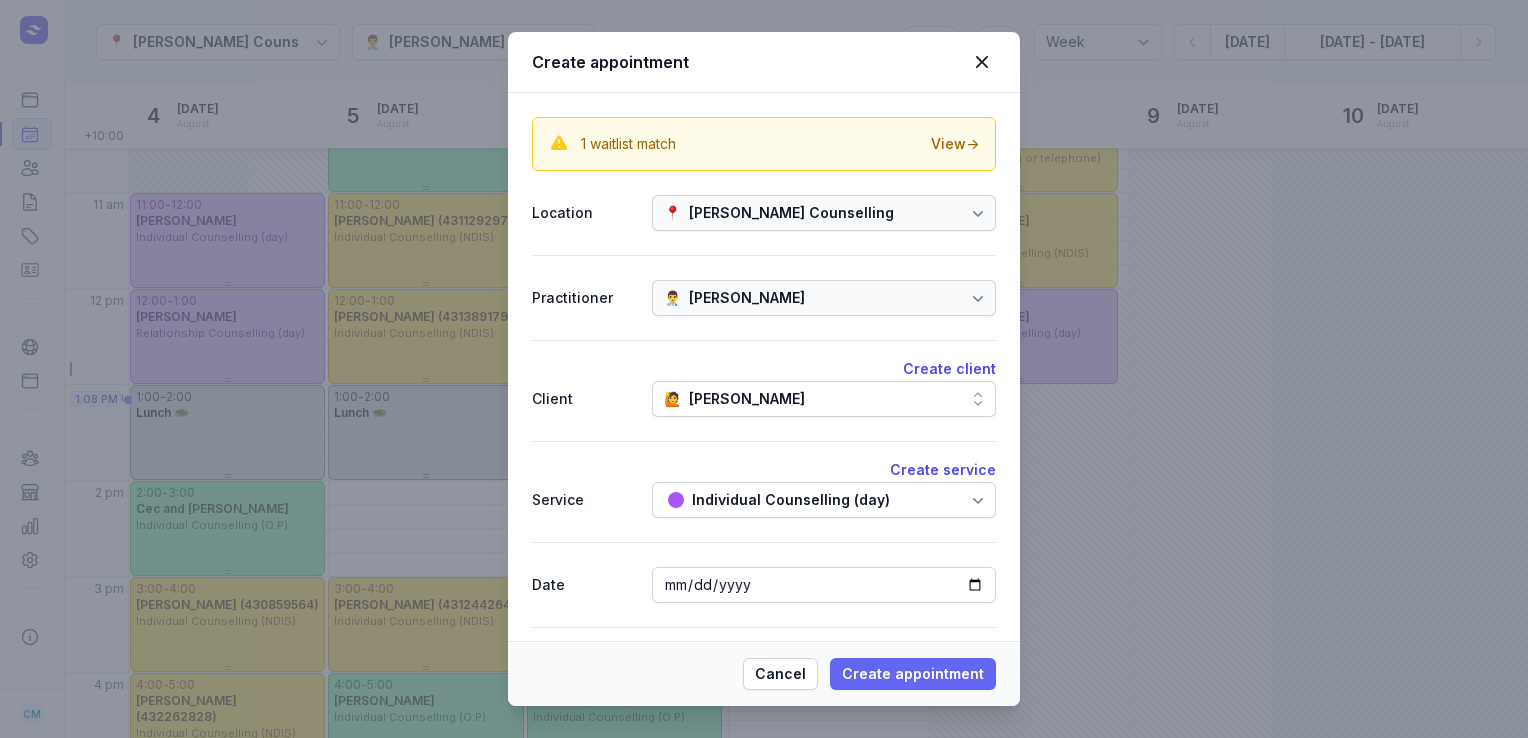 click on "Create appointment" at bounding box center (913, 674) 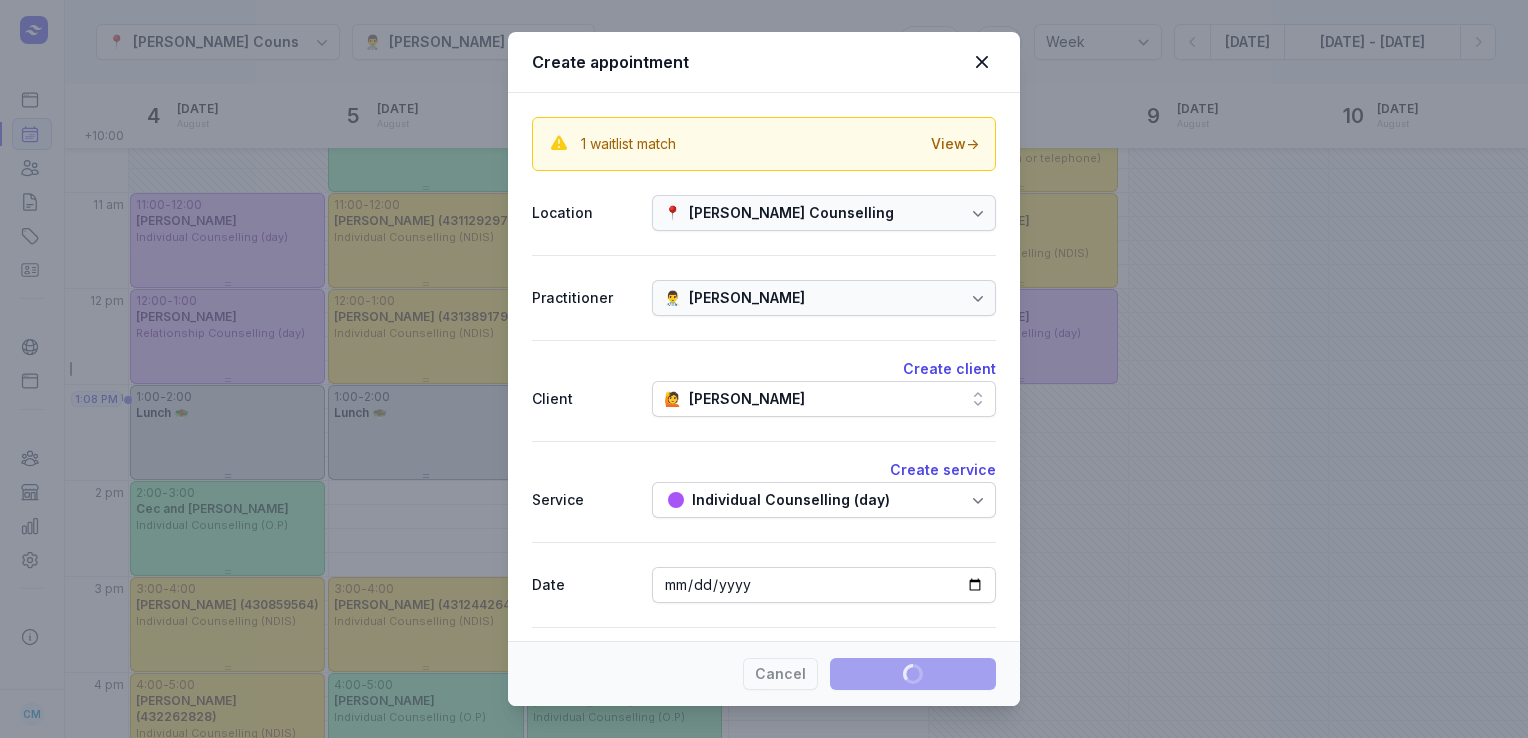 type 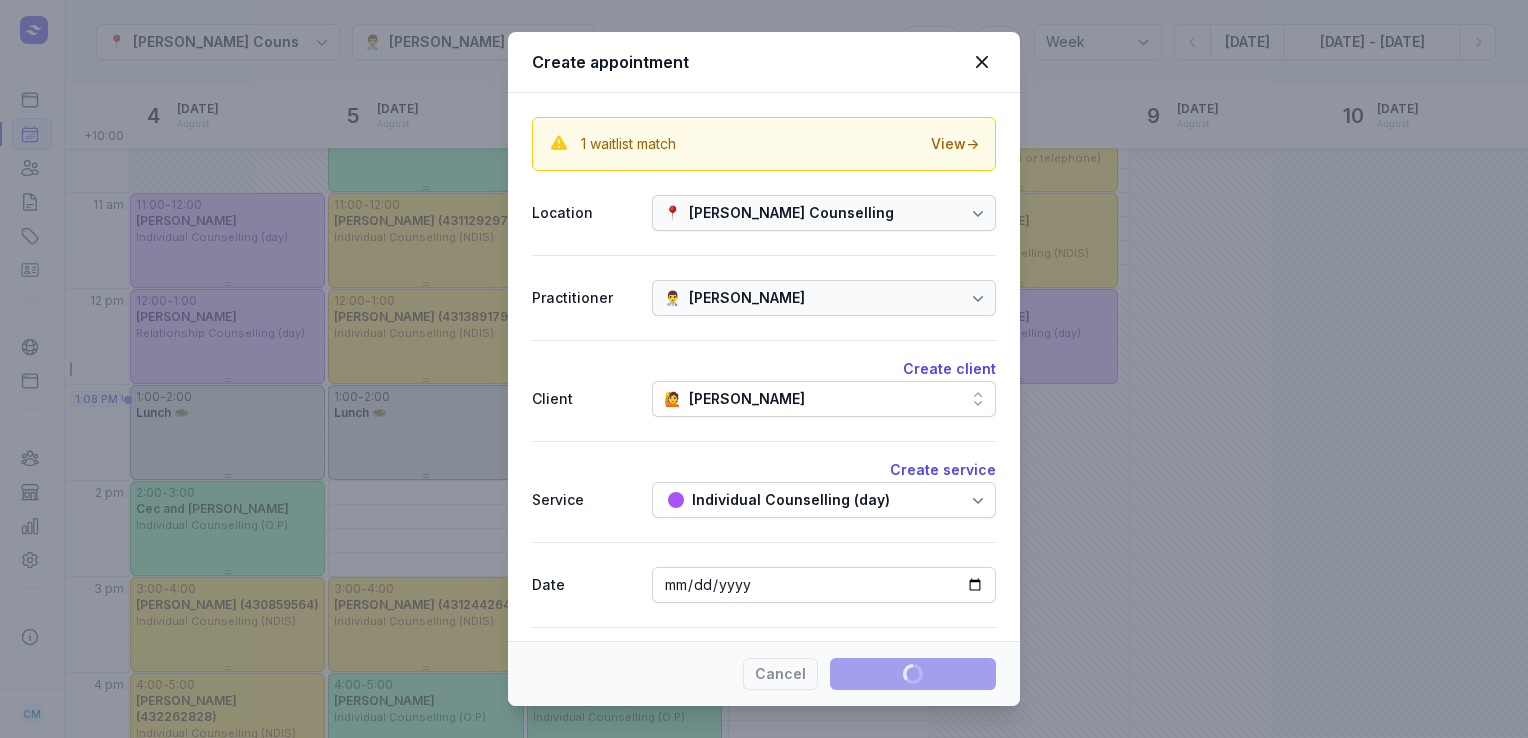 select 